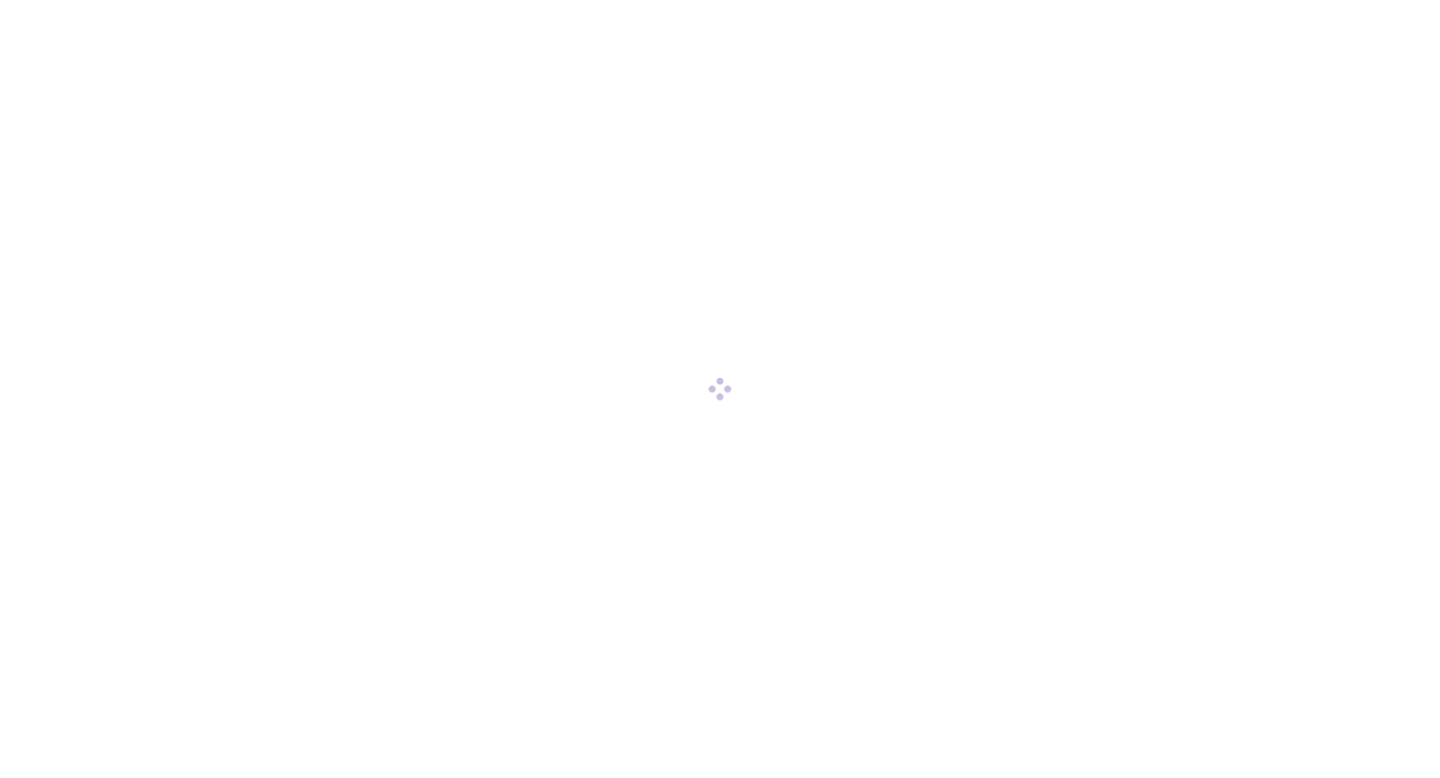scroll, scrollTop: 0, scrollLeft: 0, axis: both 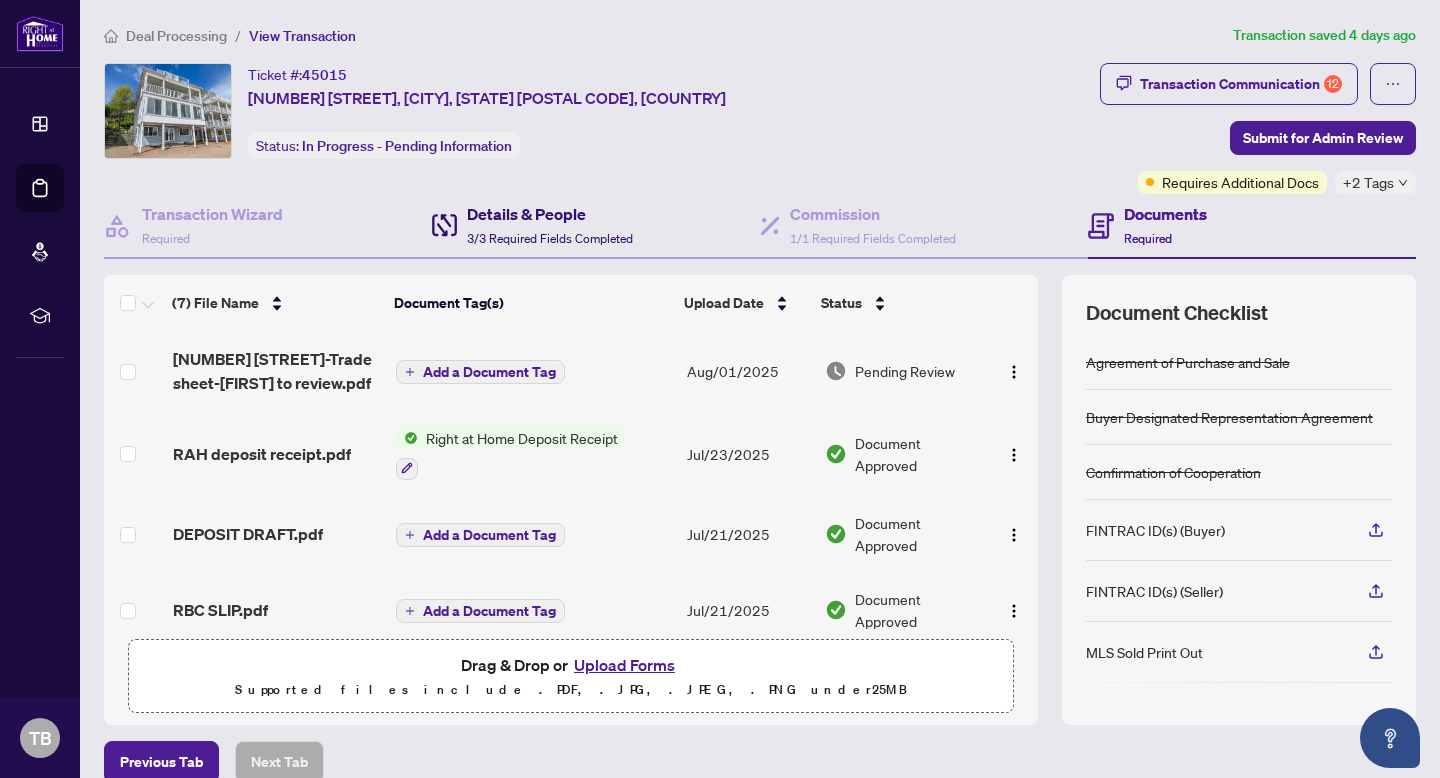 click on "Details & People" at bounding box center [550, 214] 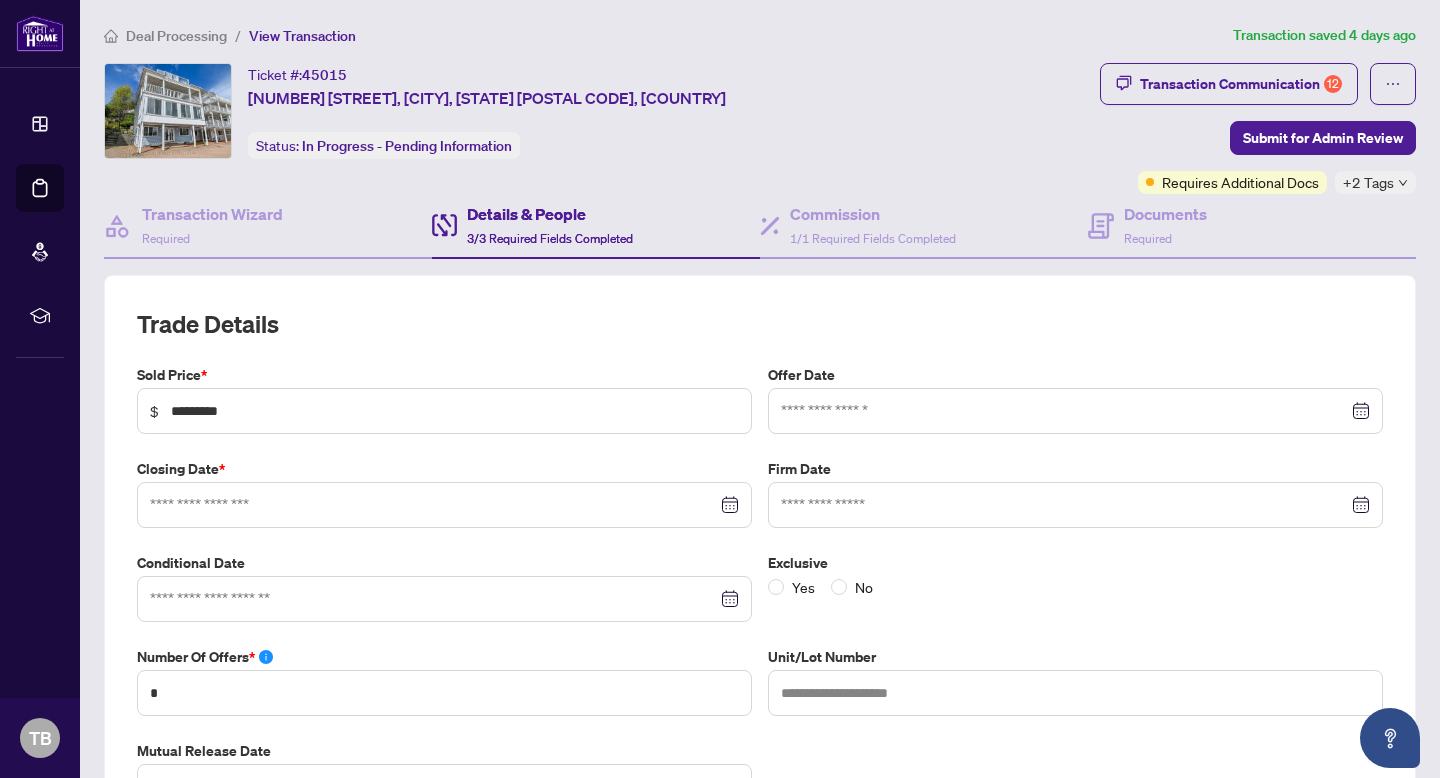 type on "**********" 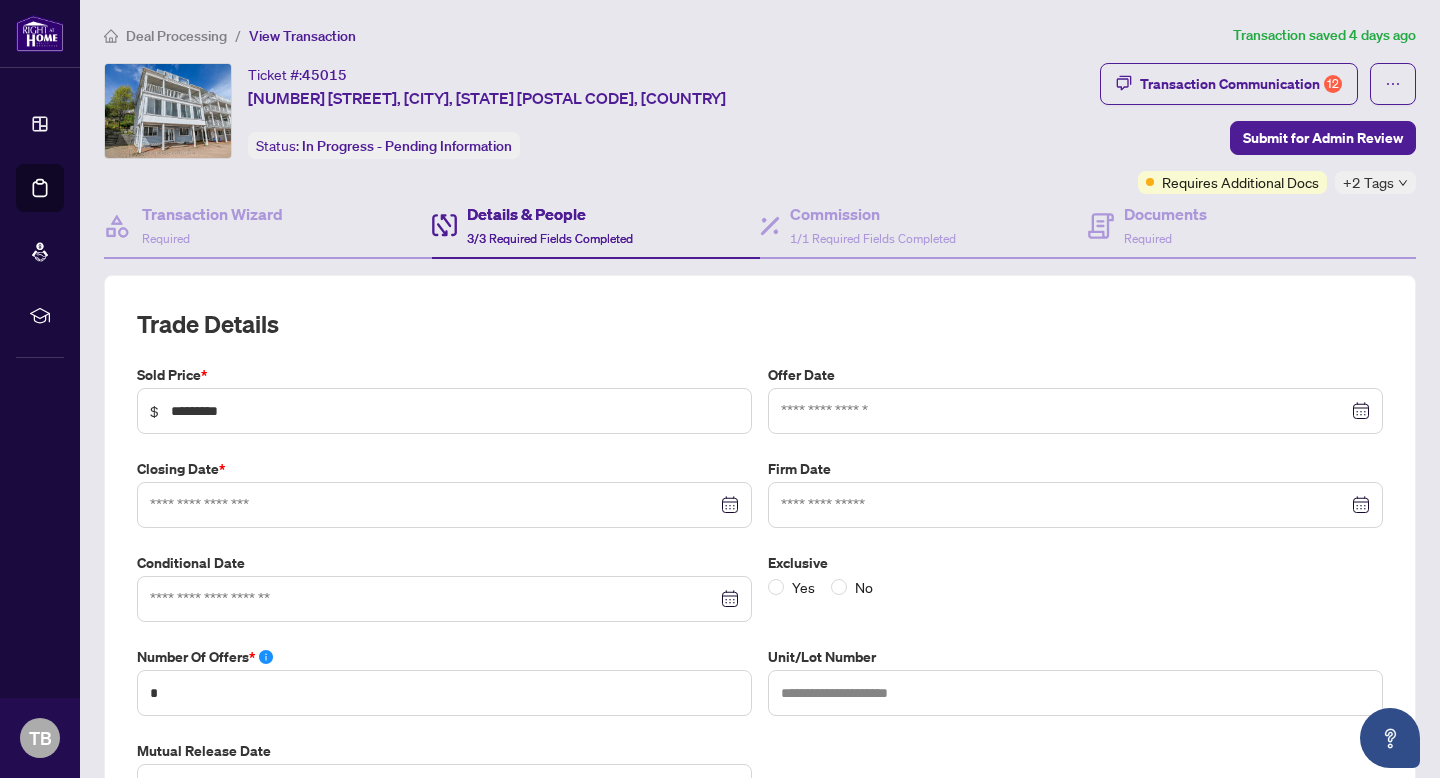 type on "**********" 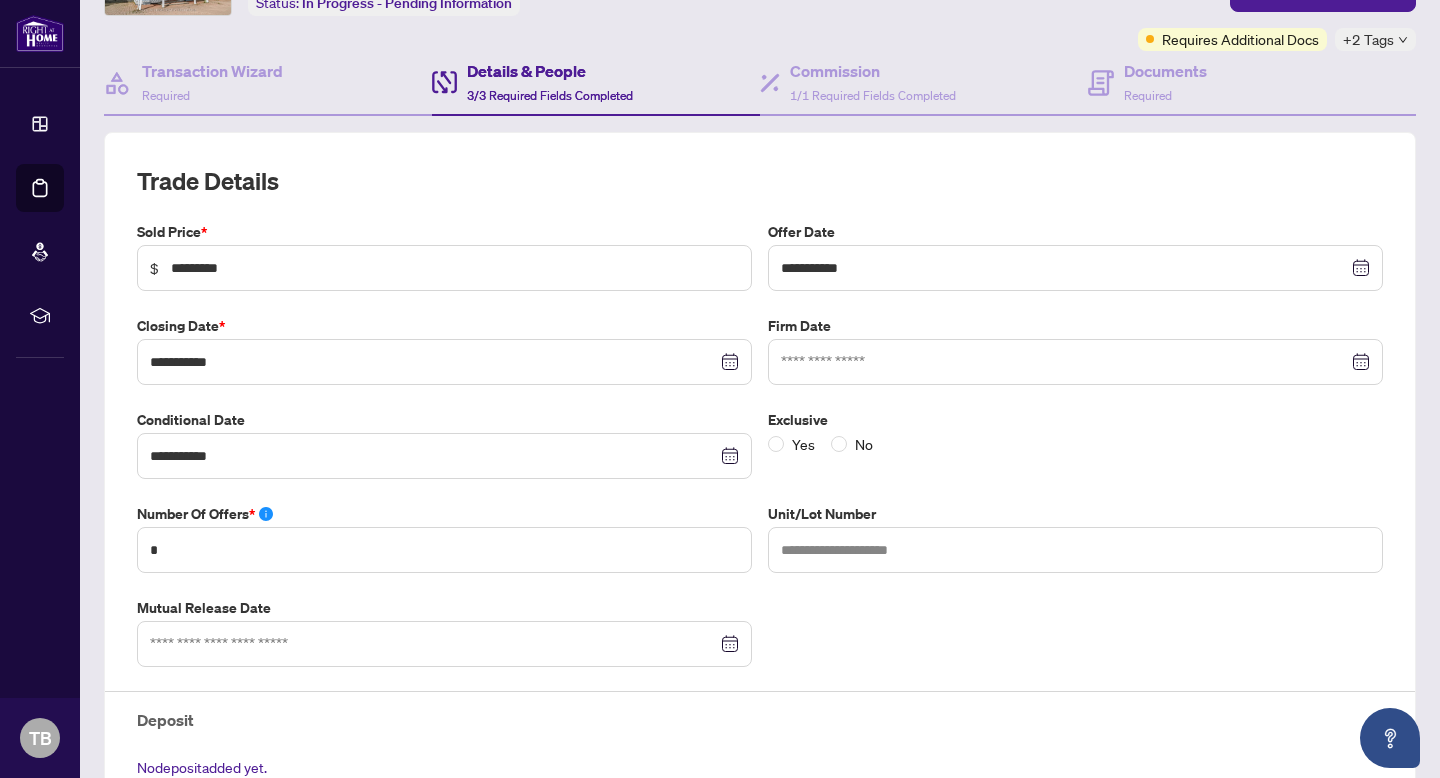 scroll, scrollTop: 144, scrollLeft: 0, axis: vertical 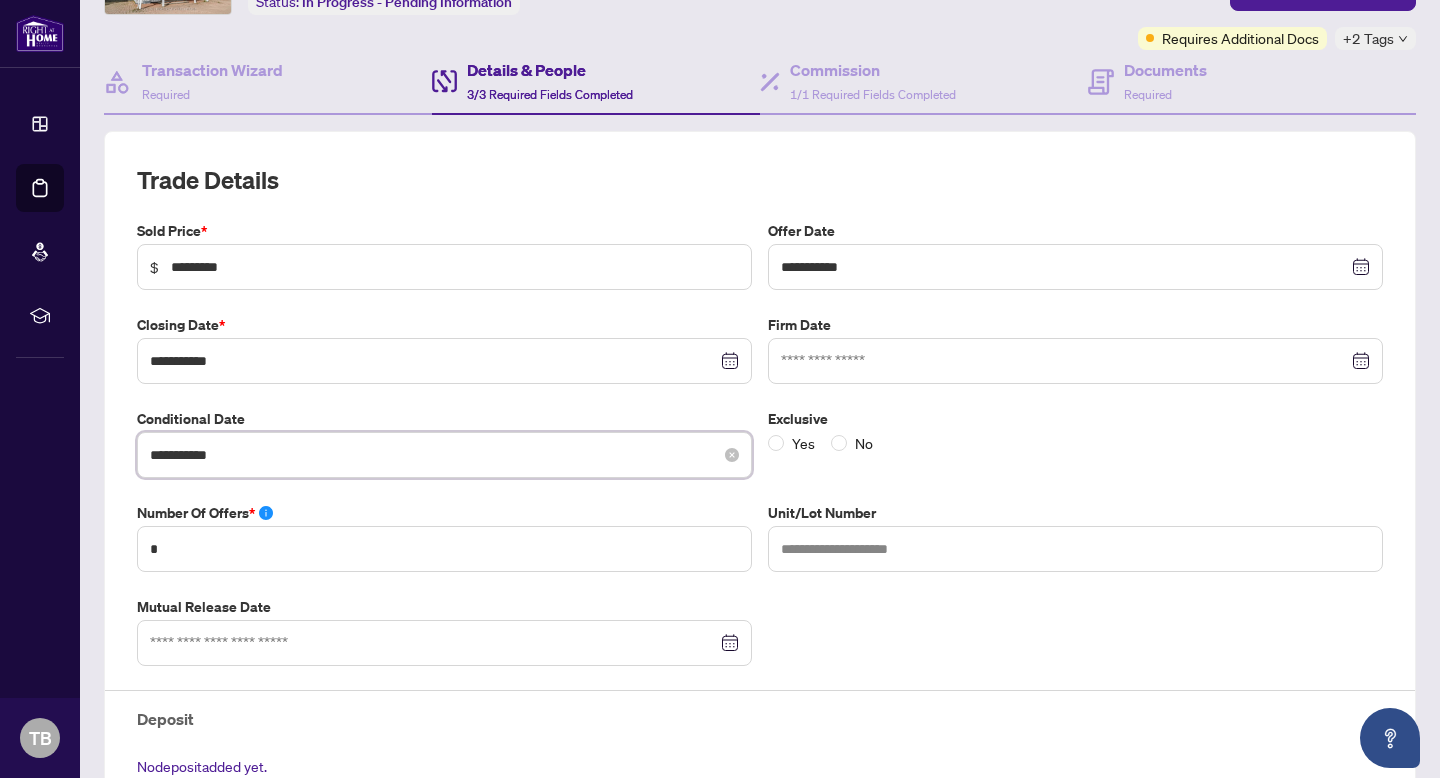 click on "**********" at bounding box center (433, 455) 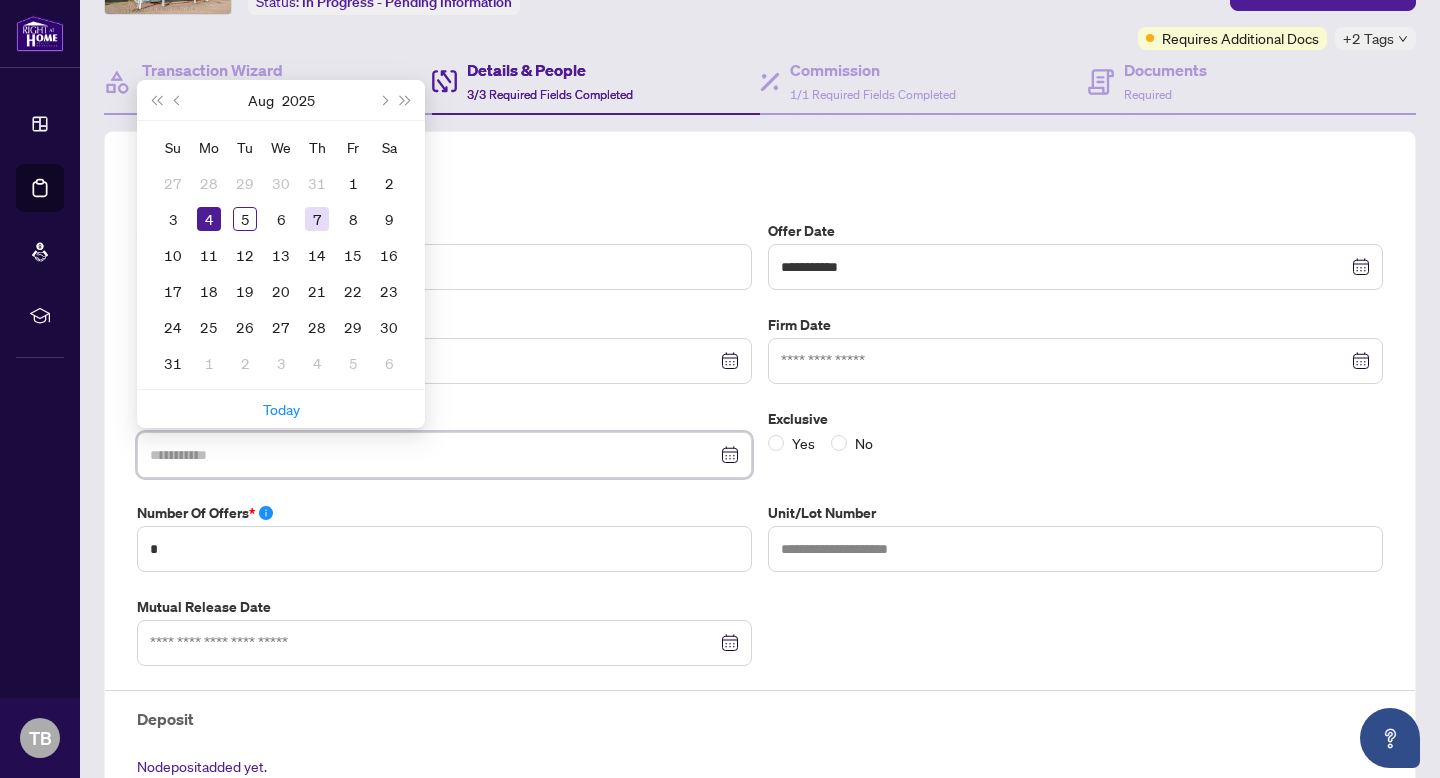 type on "**********" 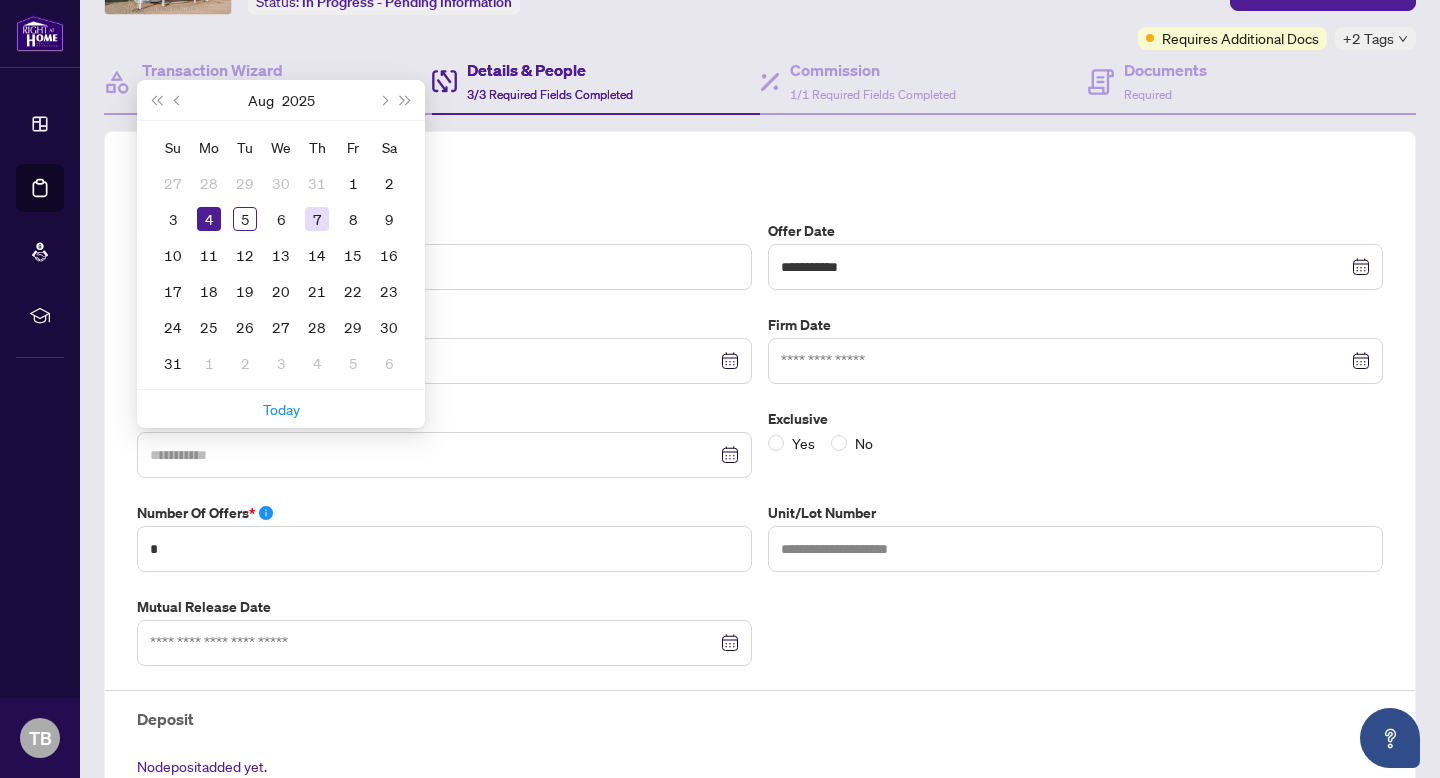 click on "7" at bounding box center [317, 219] 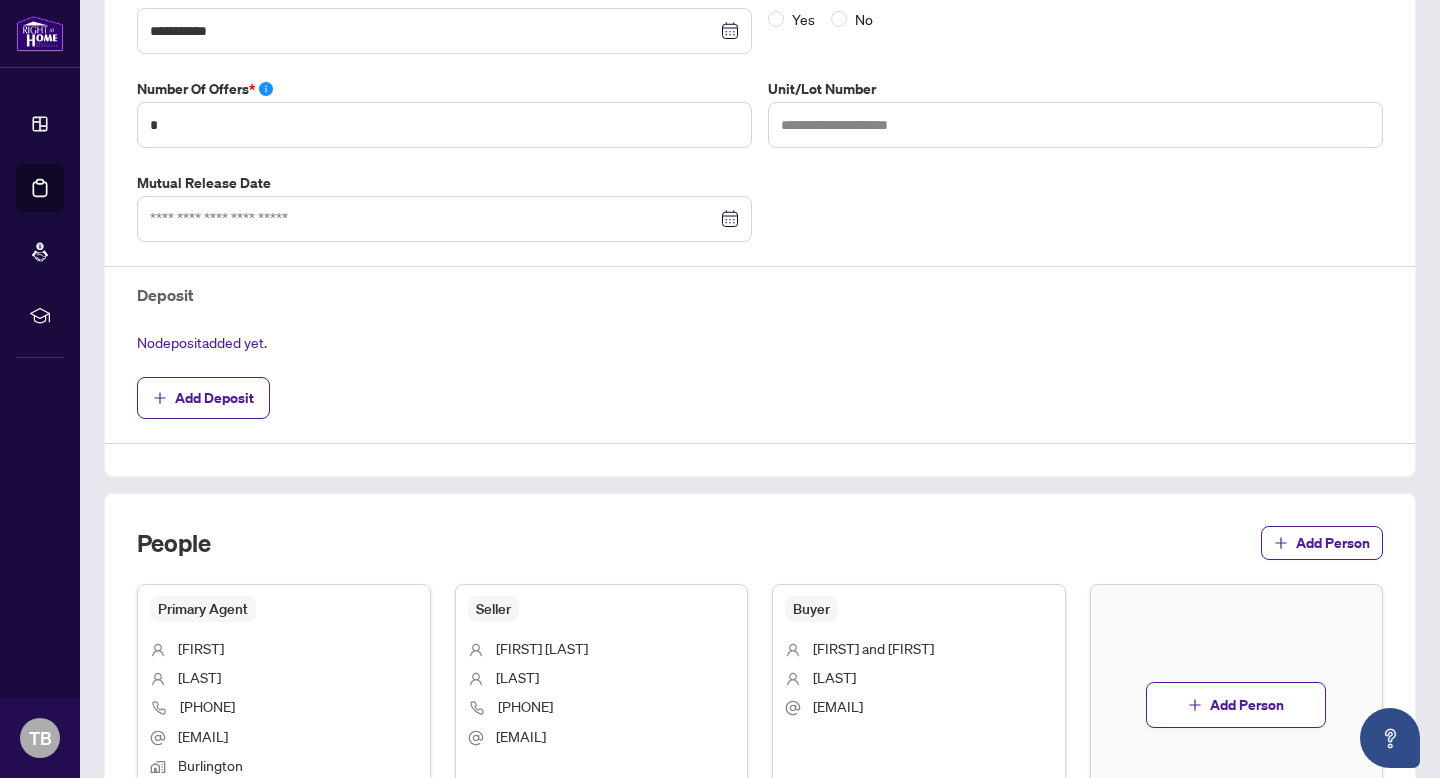 scroll, scrollTop: 0, scrollLeft: 0, axis: both 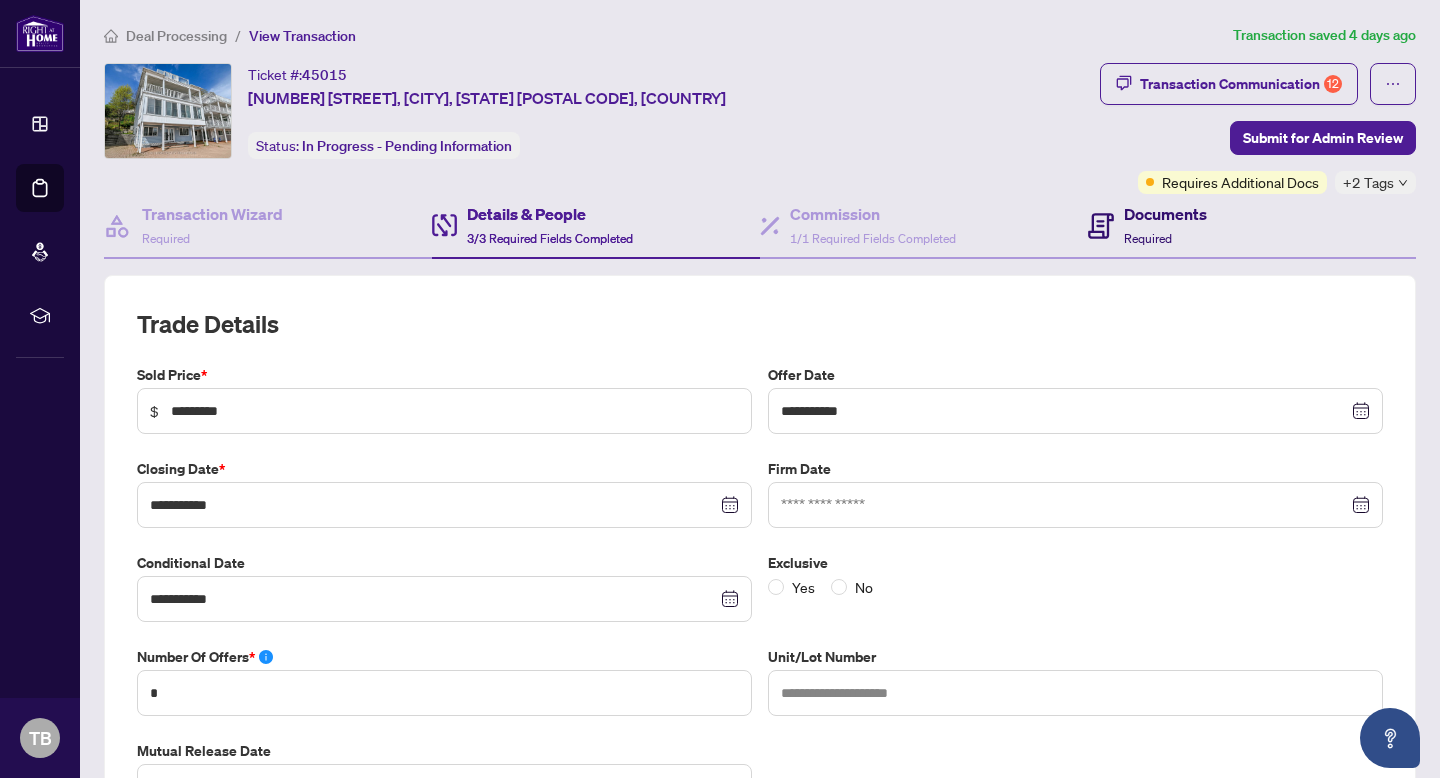 click on "Documents" at bounding box center (1165, 214) 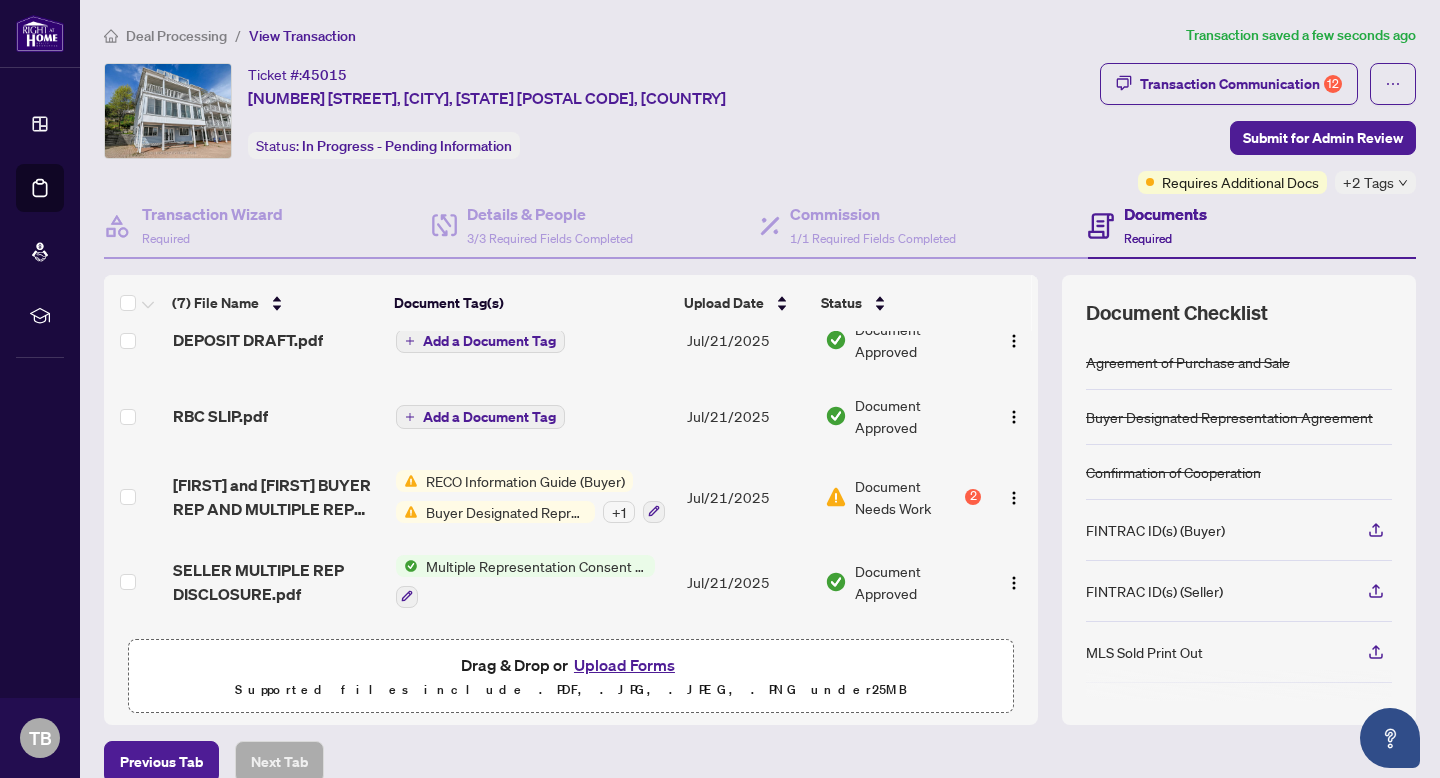 scroll, scrollTop: 212, scrollLeft: 0, axis: vertical 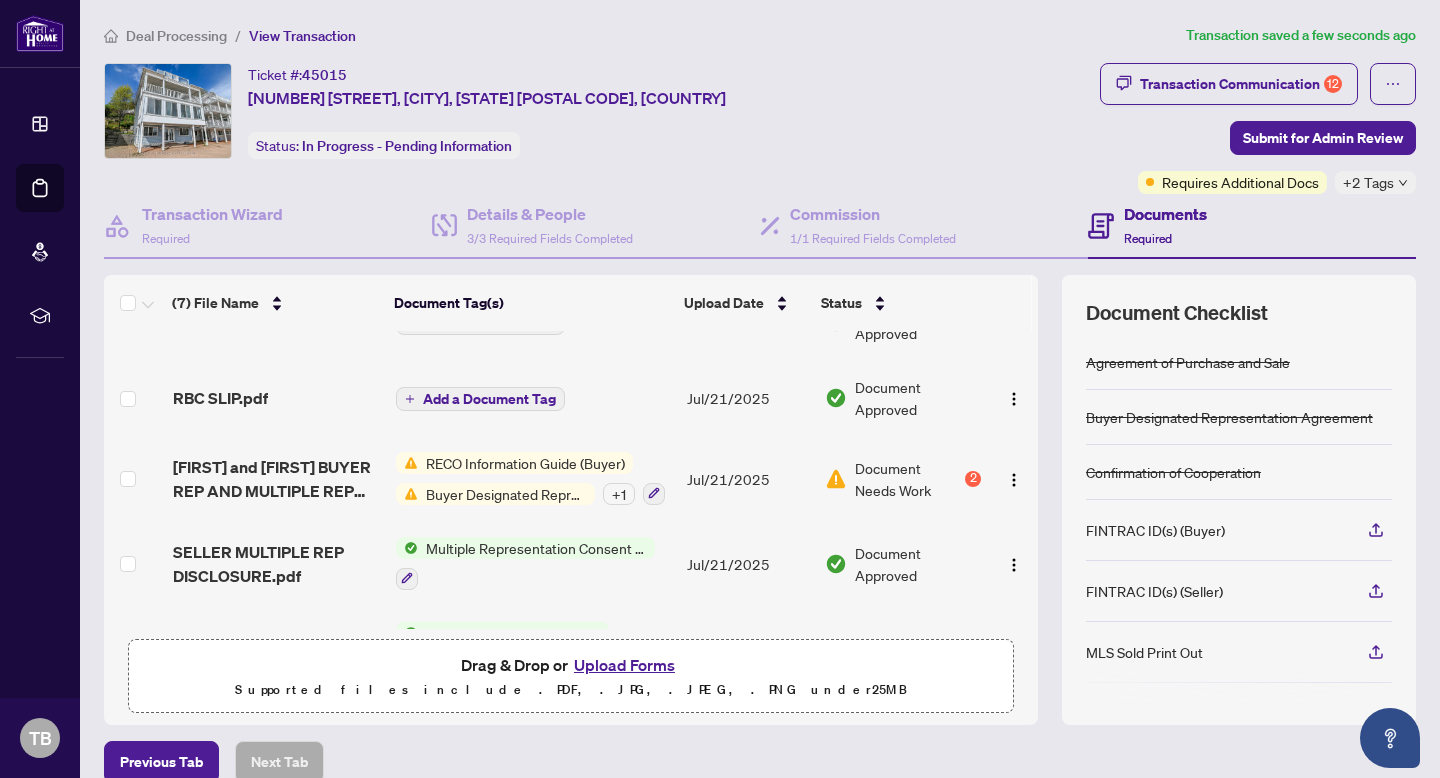 click on "Upload Forms" at bounding box center [624, 665] 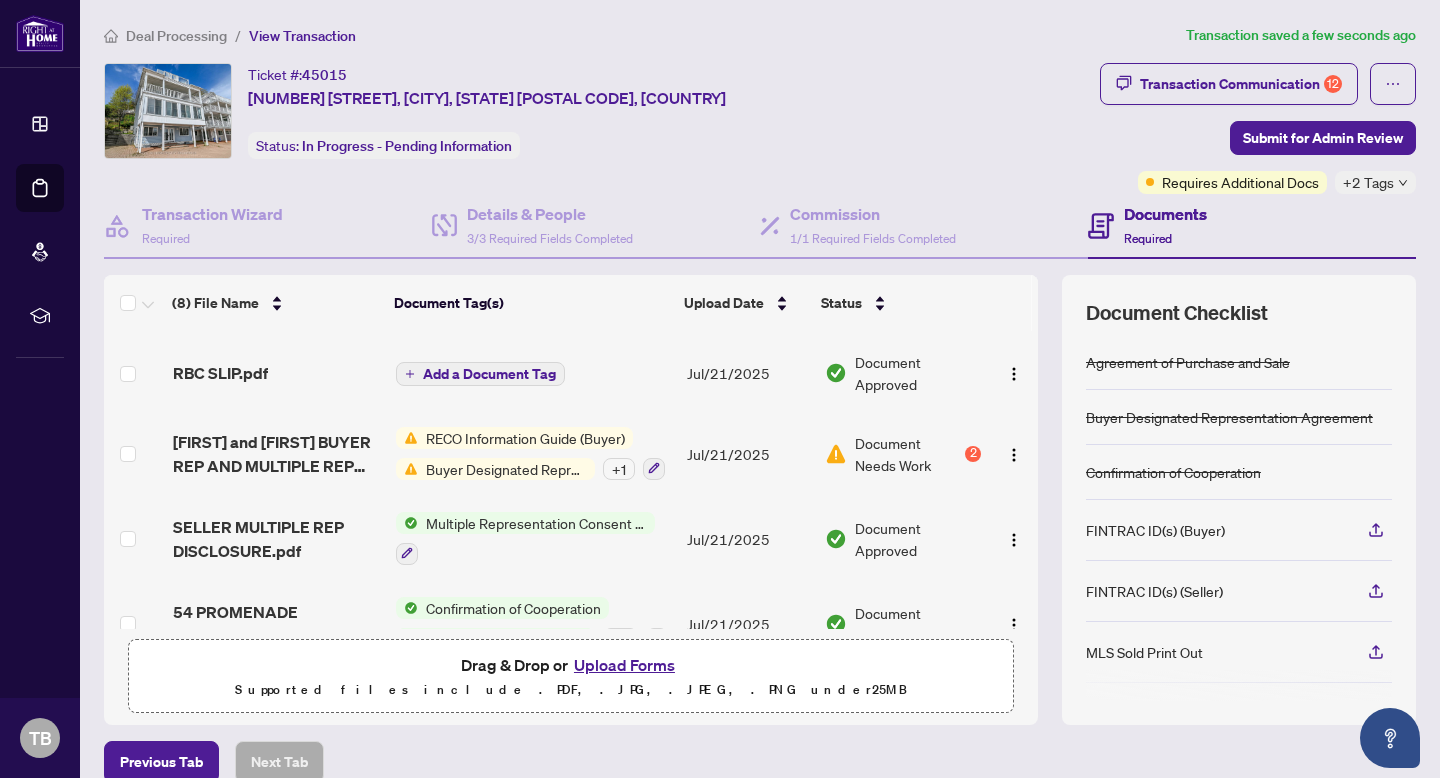 scroll, scrollTop: 358, scrollLeft: 0, axis: vertical 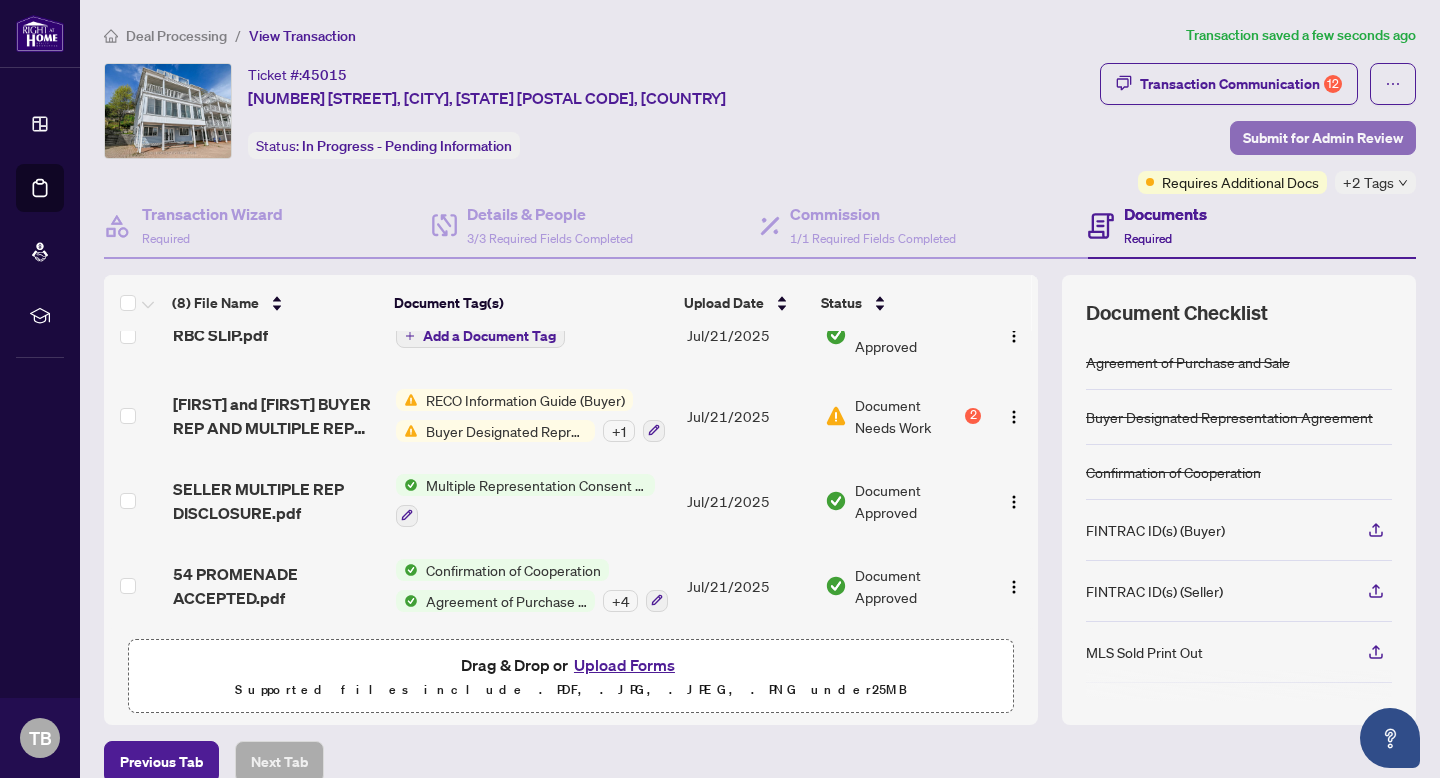 click on "Submit for Admin Review" at bounding box center [1323, 138] 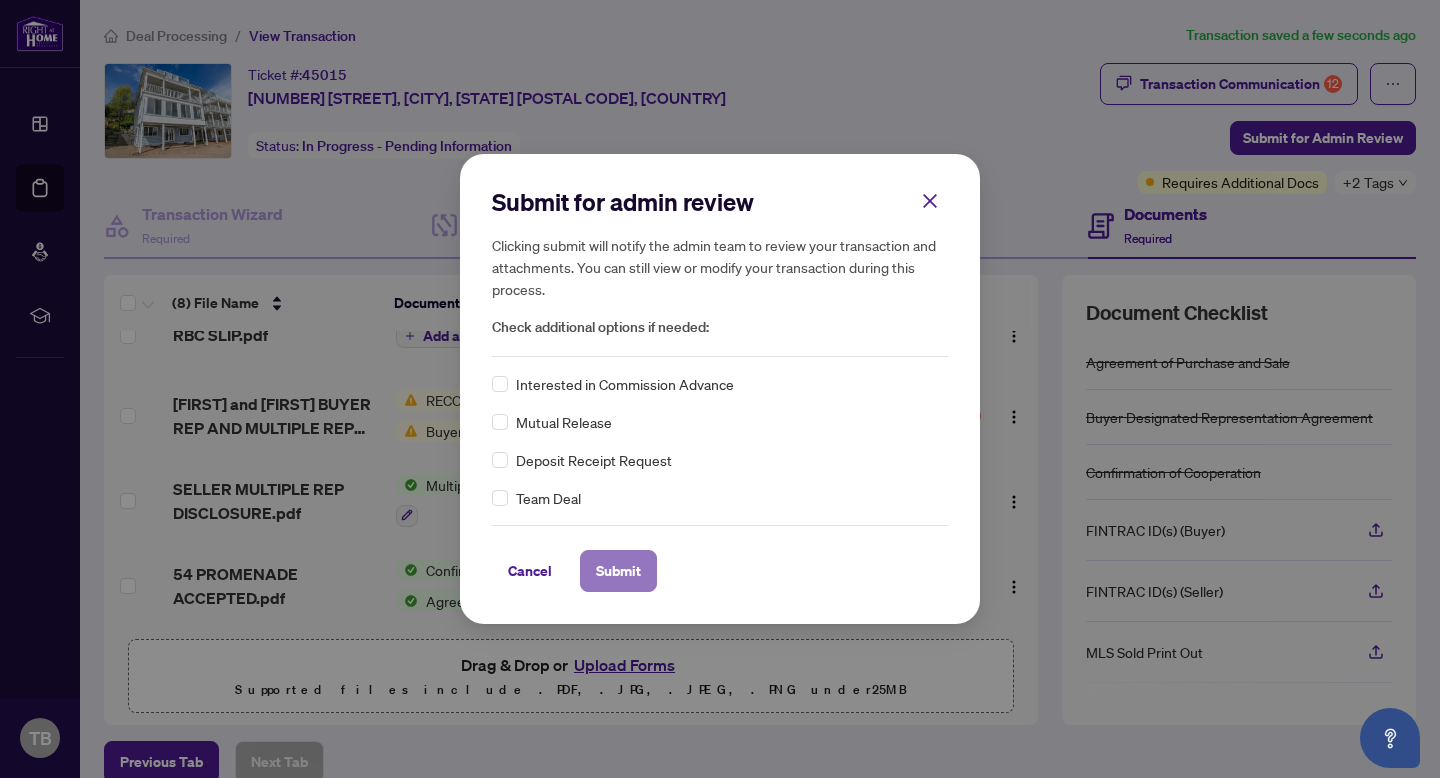 click on "Submit" at bounding box center (618, 571) 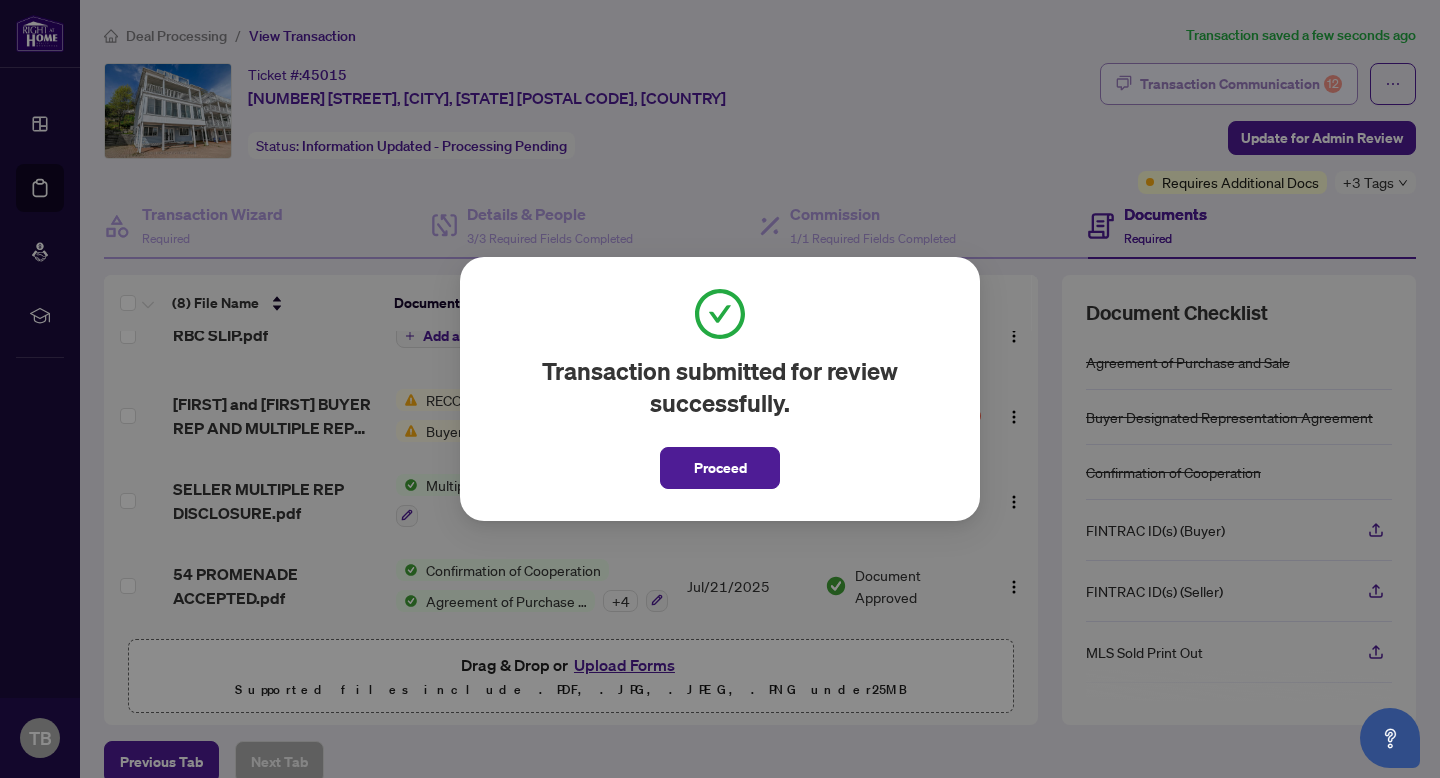 click on "Transaction submitted for review successfully. Proceed Cancel OK" at bounding box center (720, 389) 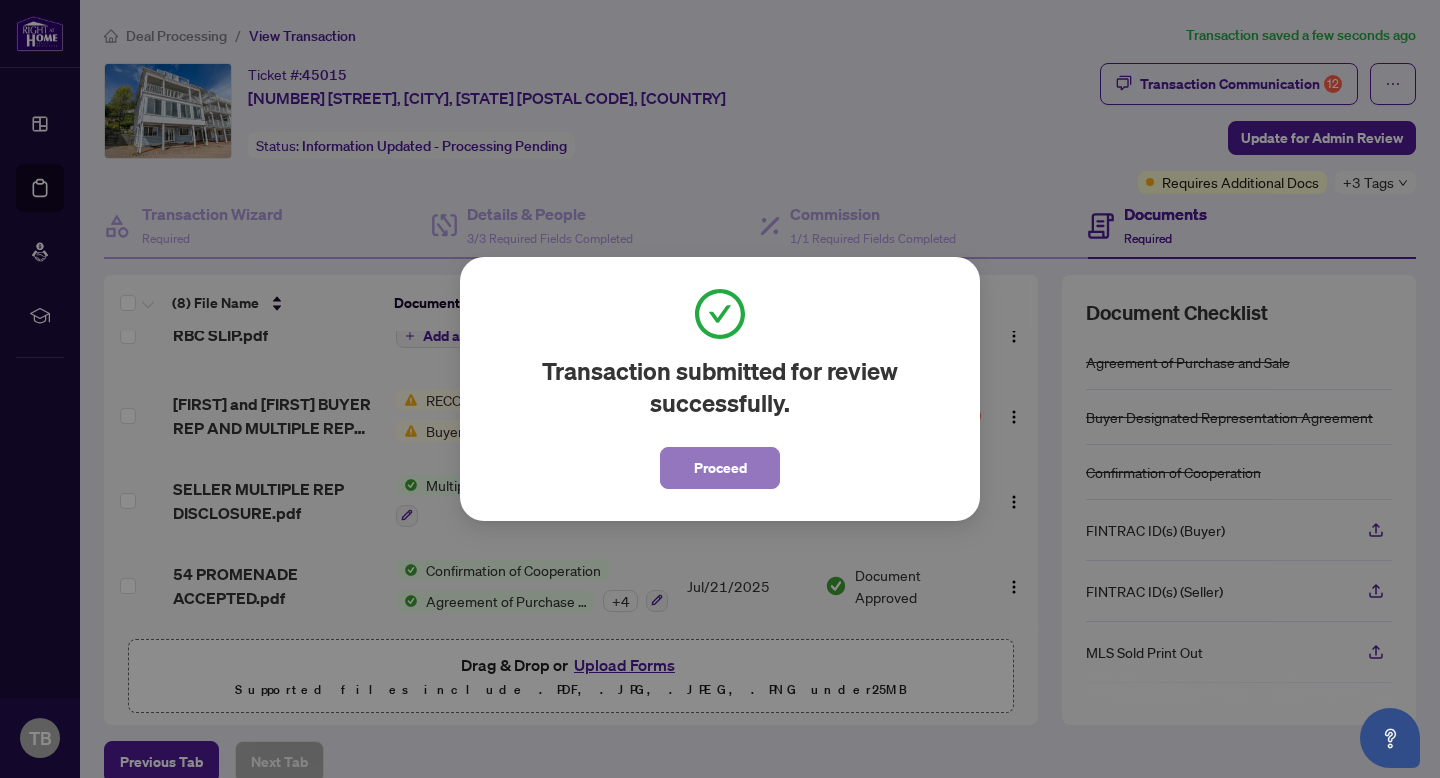 click on "Proceed" at bounding box center [720, 468] 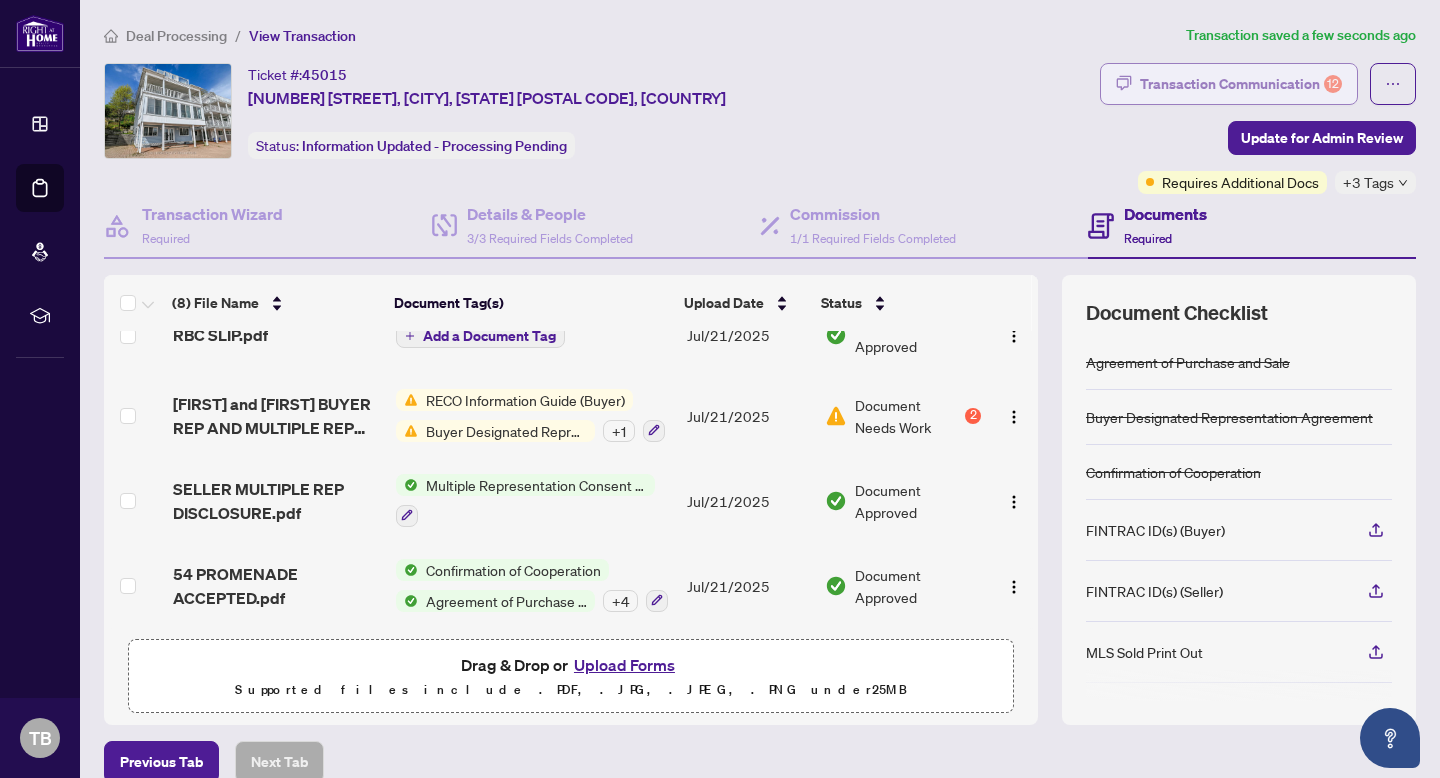 click on "Transaction Communication 12" at bounding box center (1241, 84) 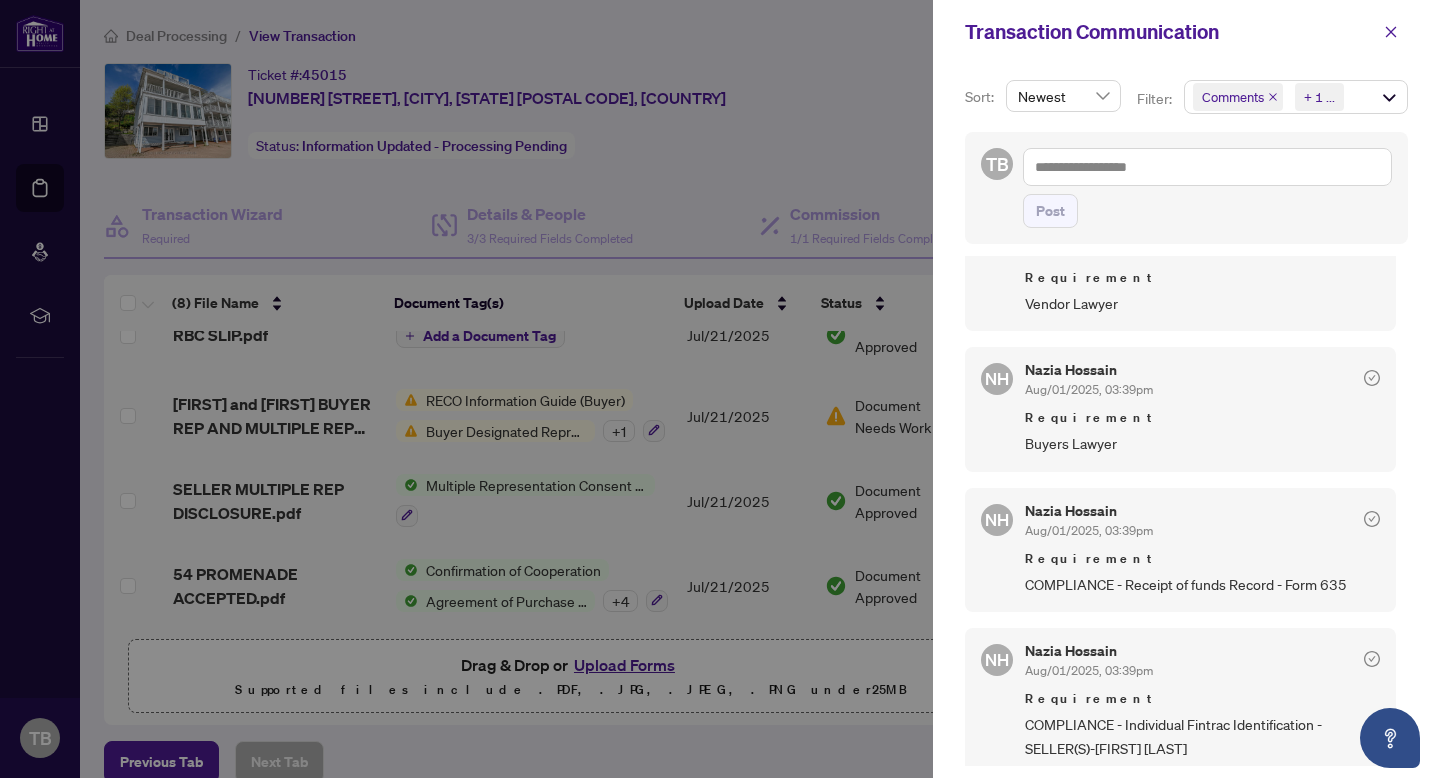 scroll, scrollTop: 789, scrollLeft: 0, axis: vertical 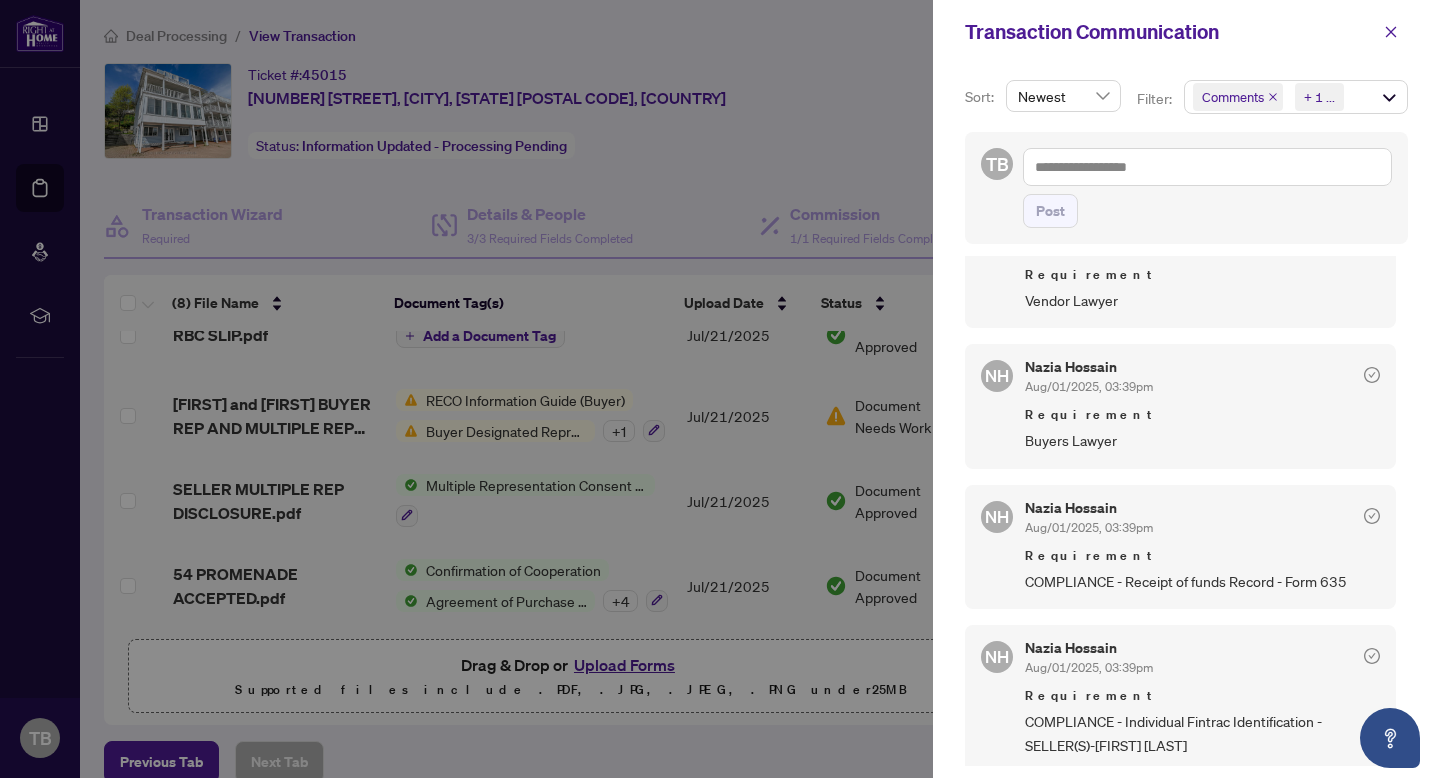 click at bounding box center [720, 389] 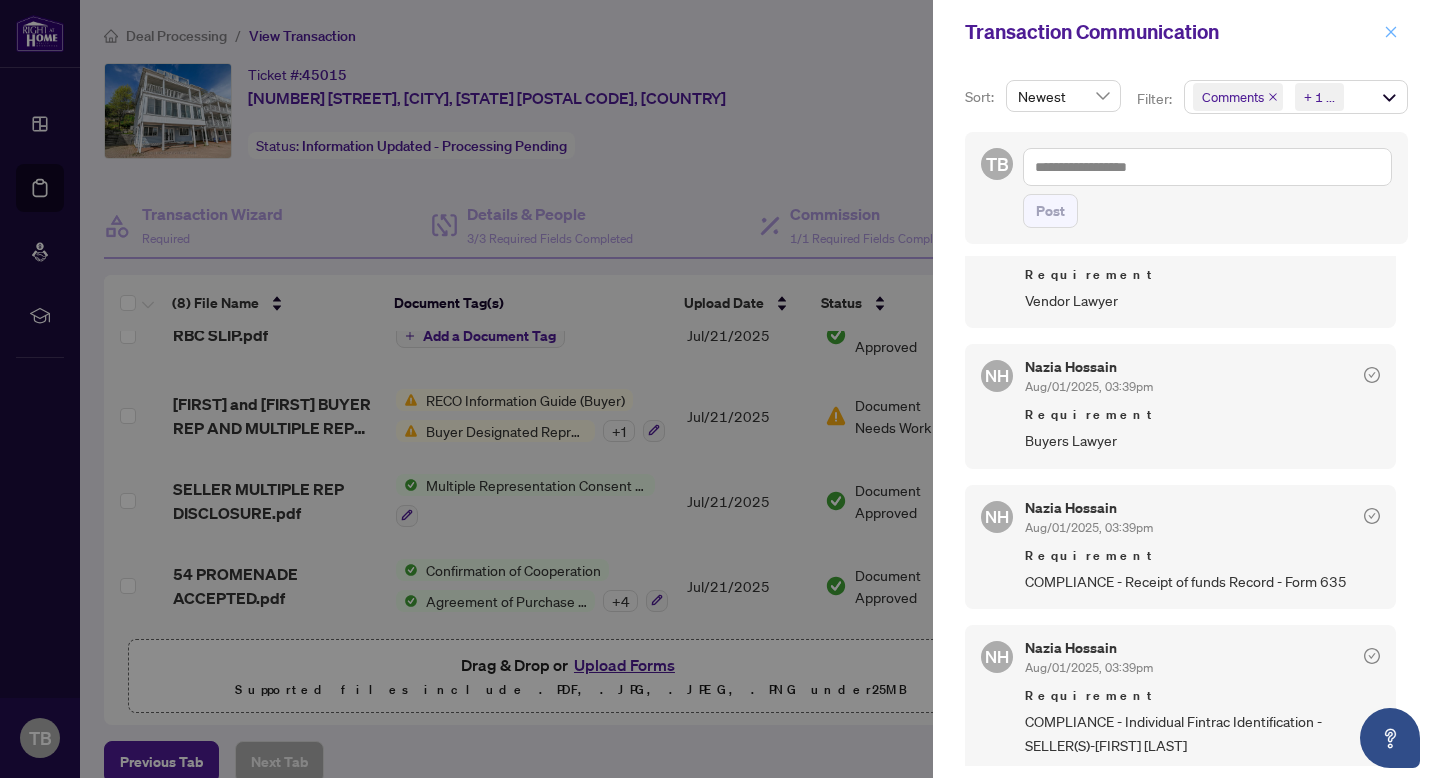 click at bounding box center [1391, 32] 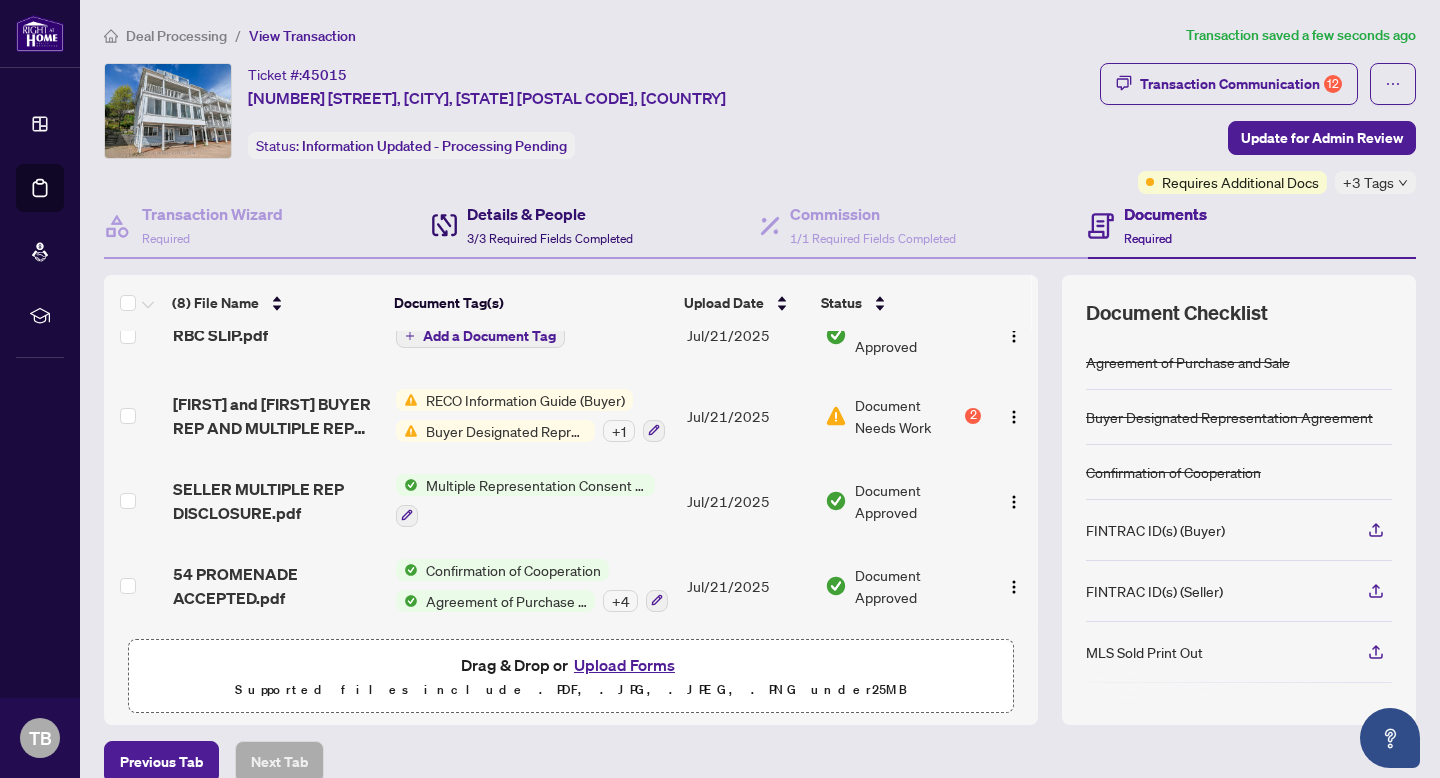 click on "Details & People 3/3 Required Fields Completed" at bounding box center (550, 225) 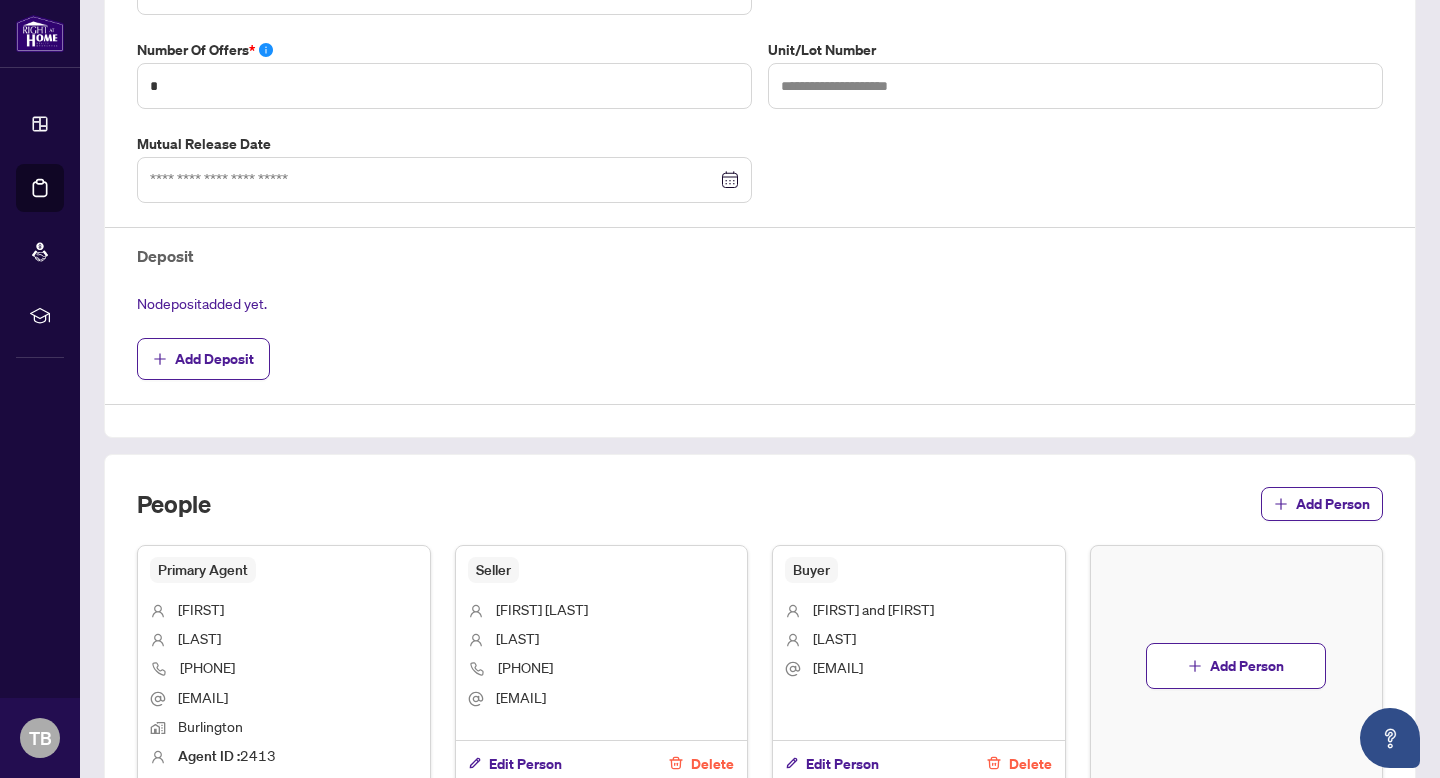 scroll, scrollTop: 738, scrollLeft: 0, axis: vertical 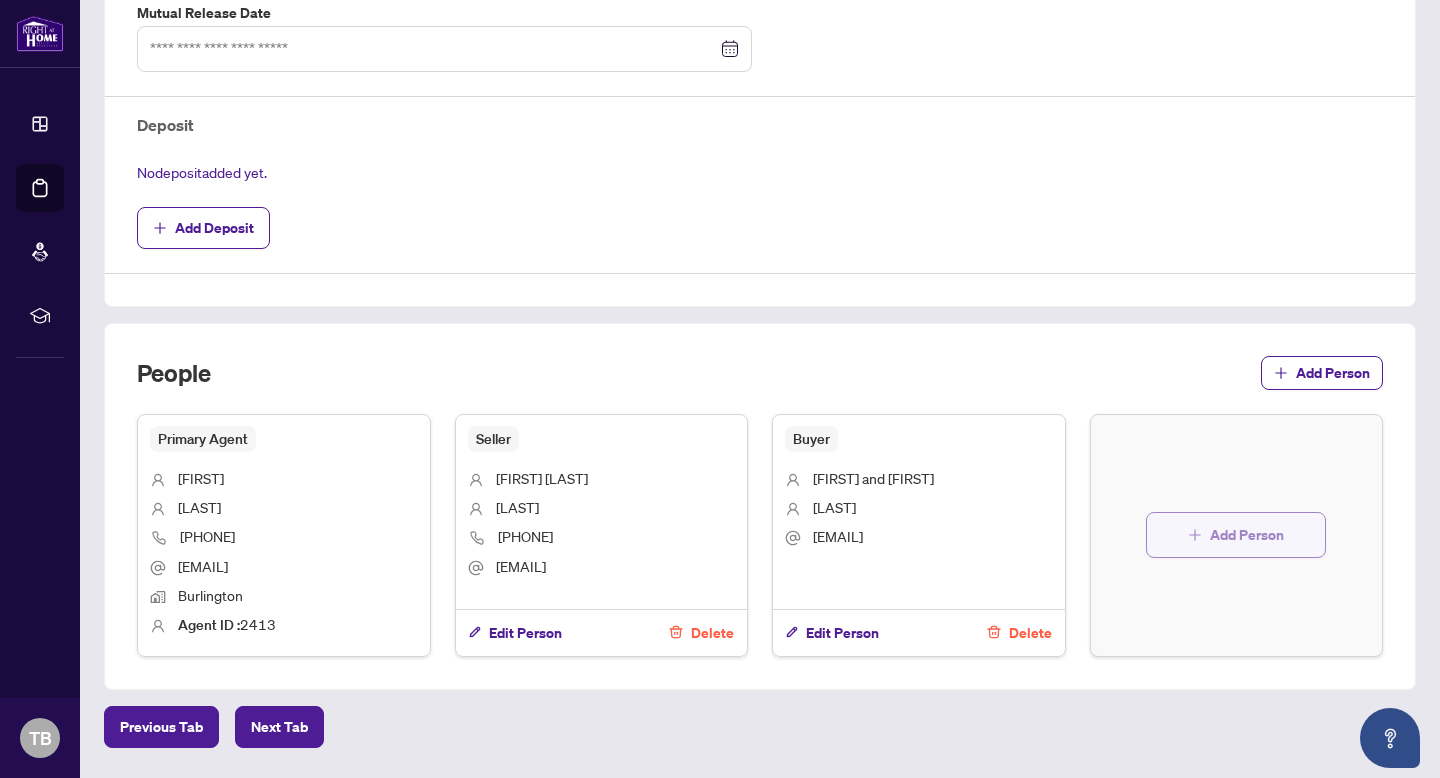 click on "Add Person" at bounding box center [1236, 535] 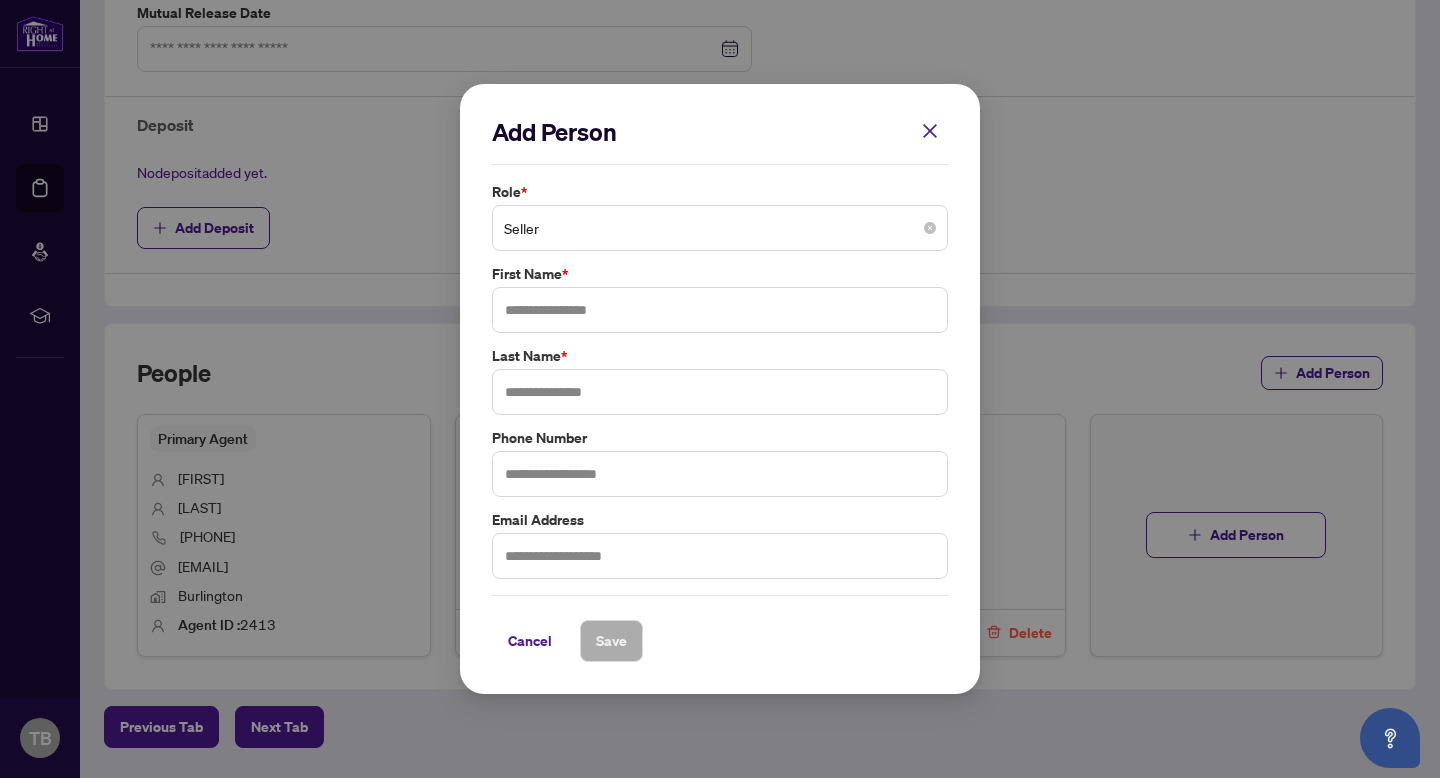 click on "Seller" at bounding box center (720, 228) 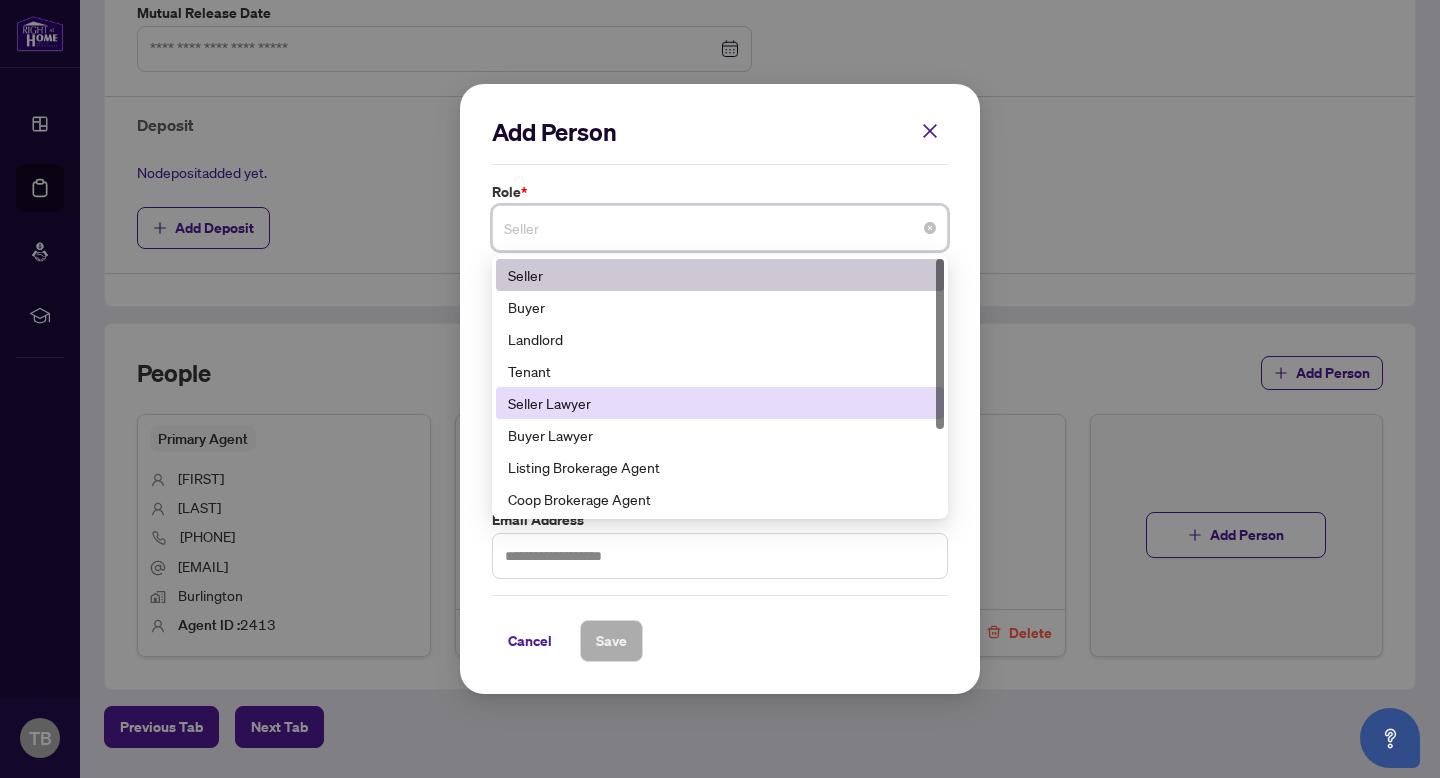 click on "Seller Lawyer" at bounding box center [720, 403] 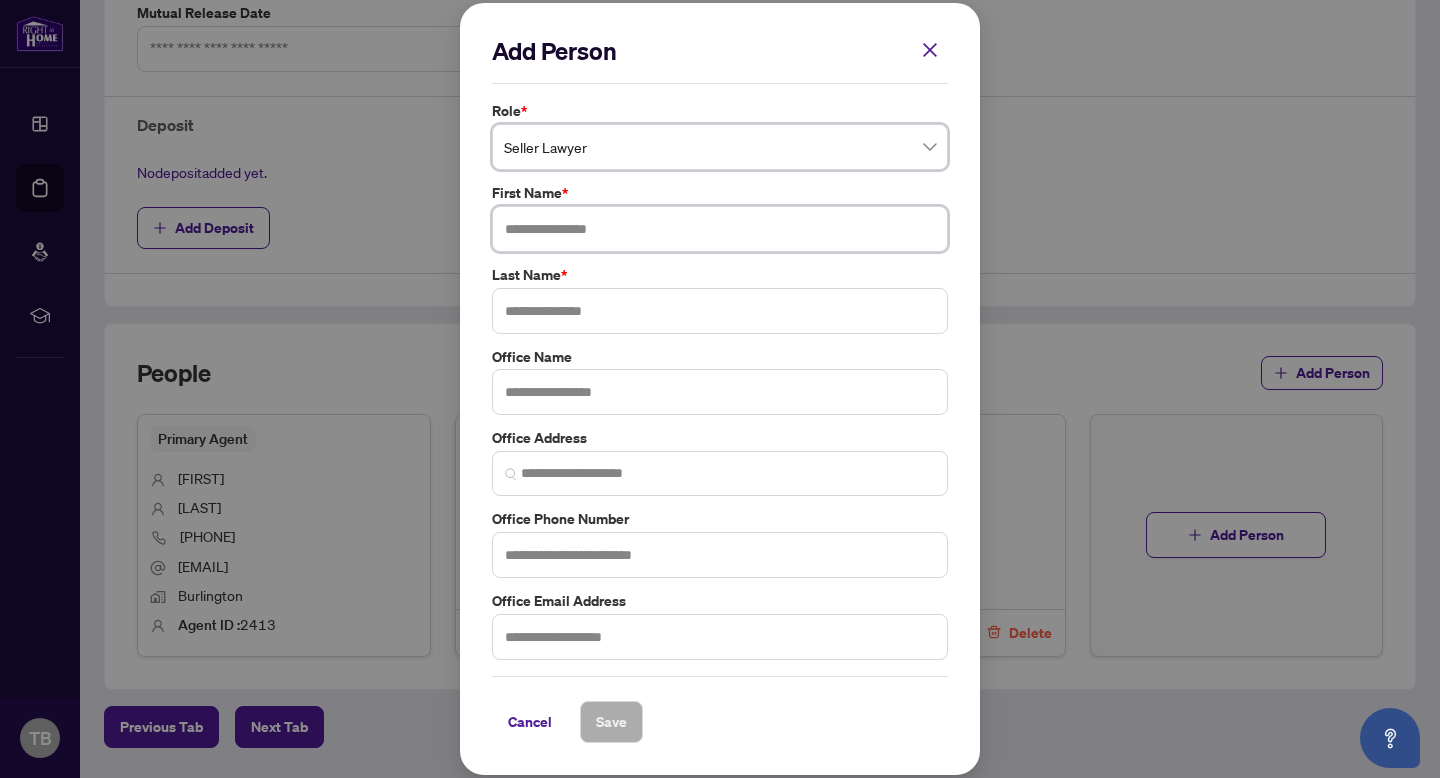 click at bounding box center [720, 229] 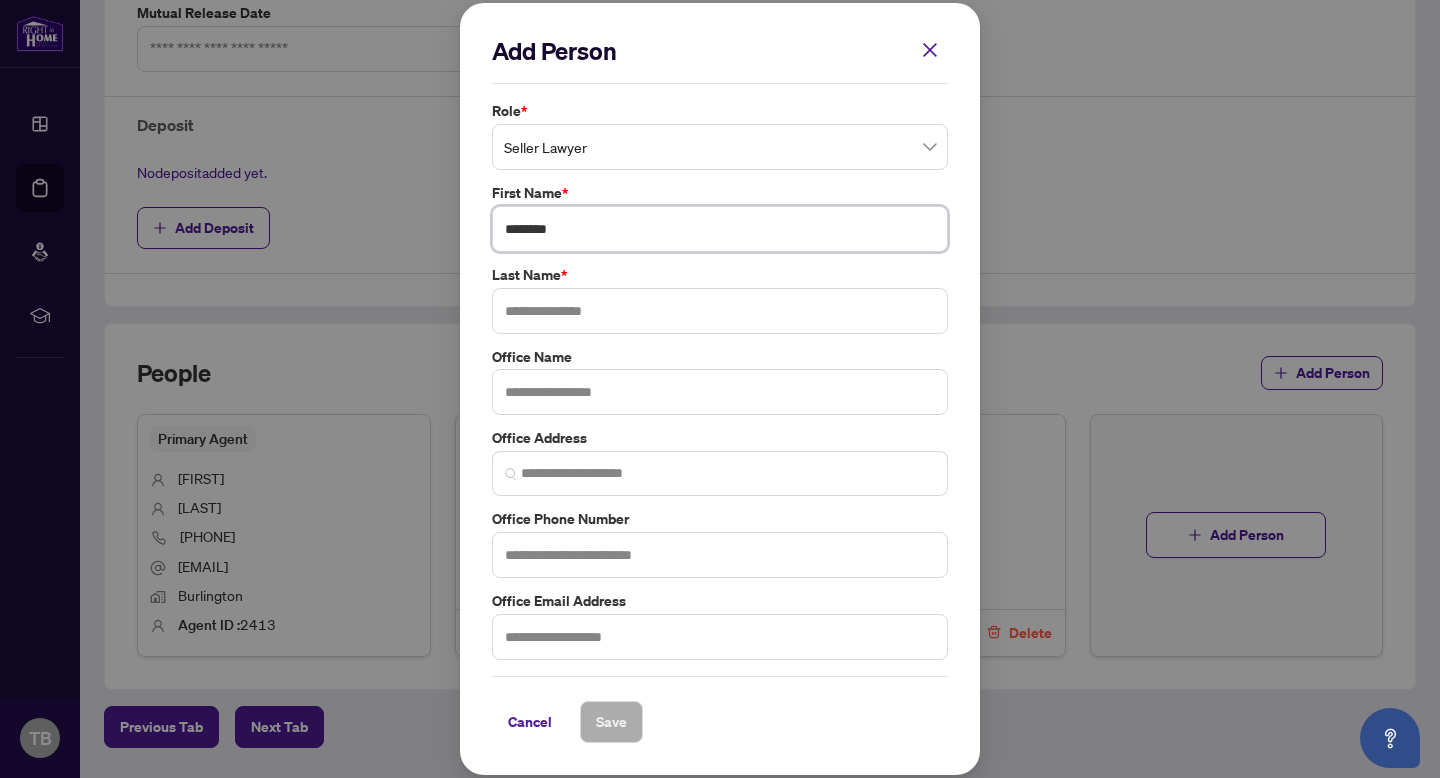 type on "*******" 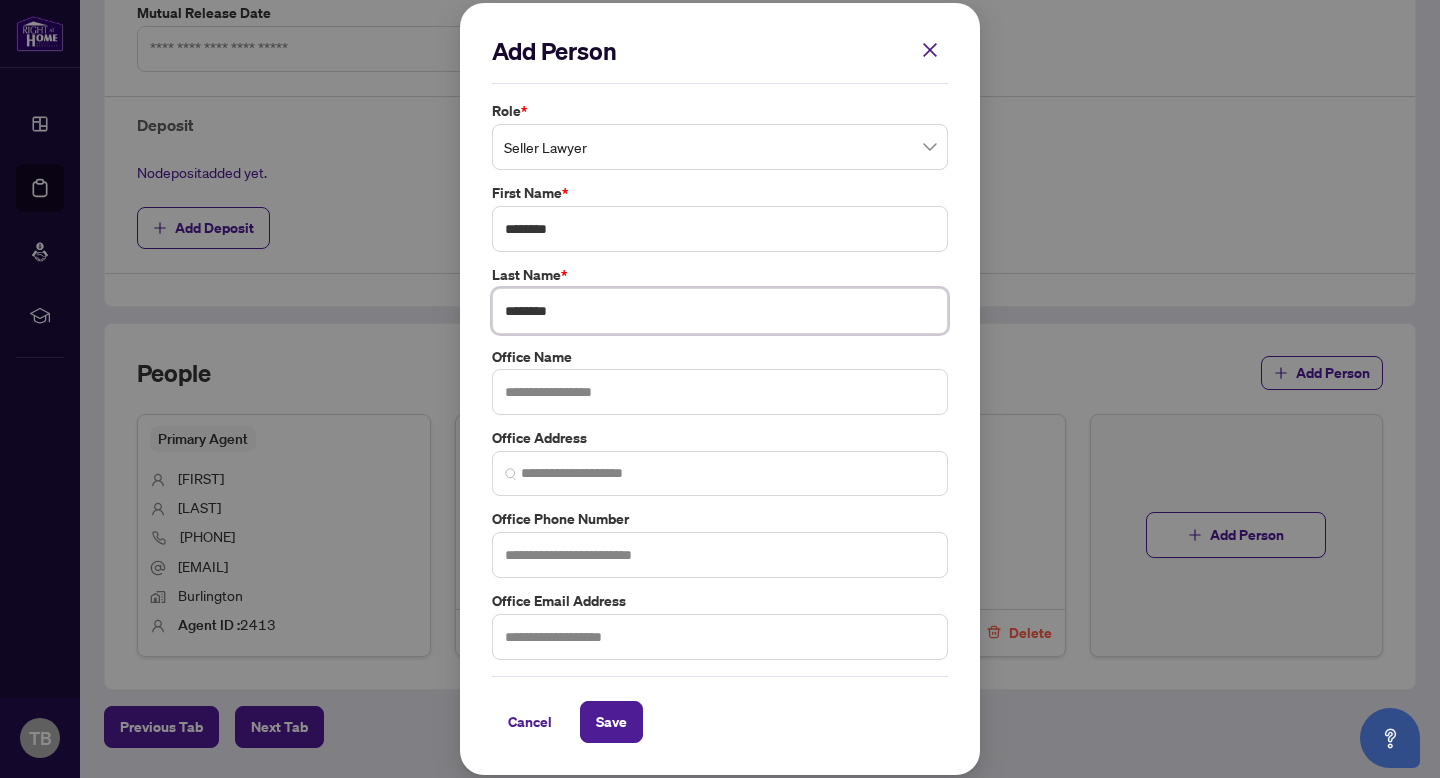 type on "********" 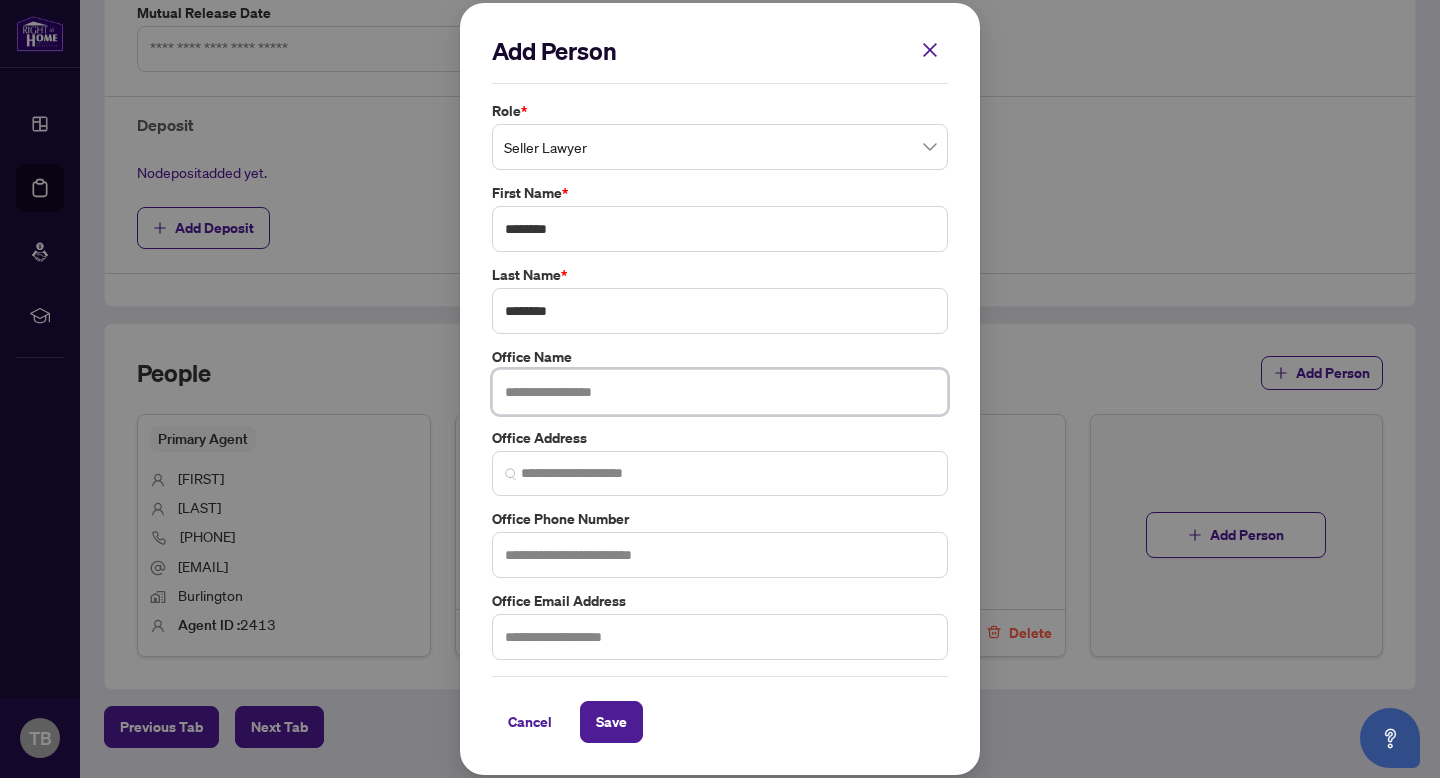 click at bounding box center (720, 392) 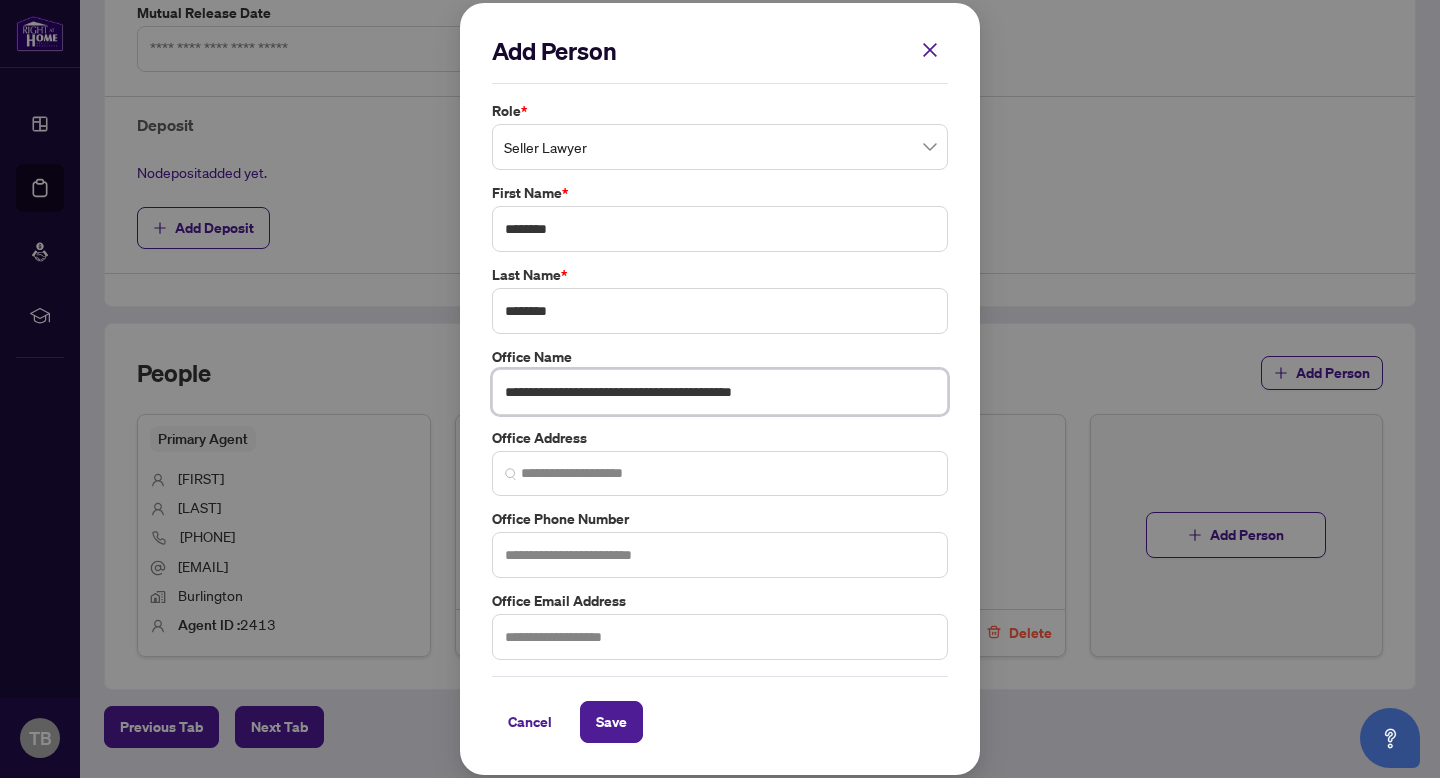 type on "**********" 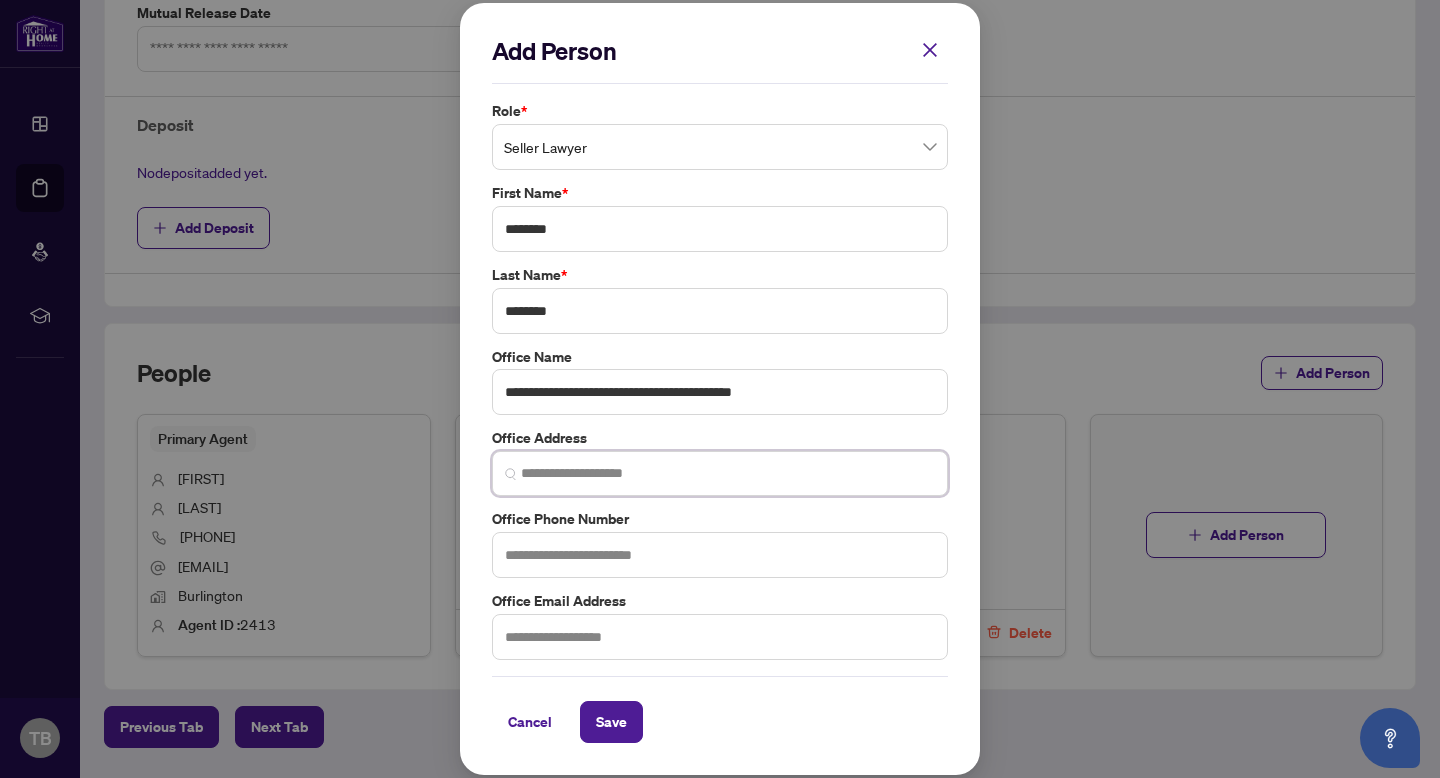 click at bounding box center (728, 473) 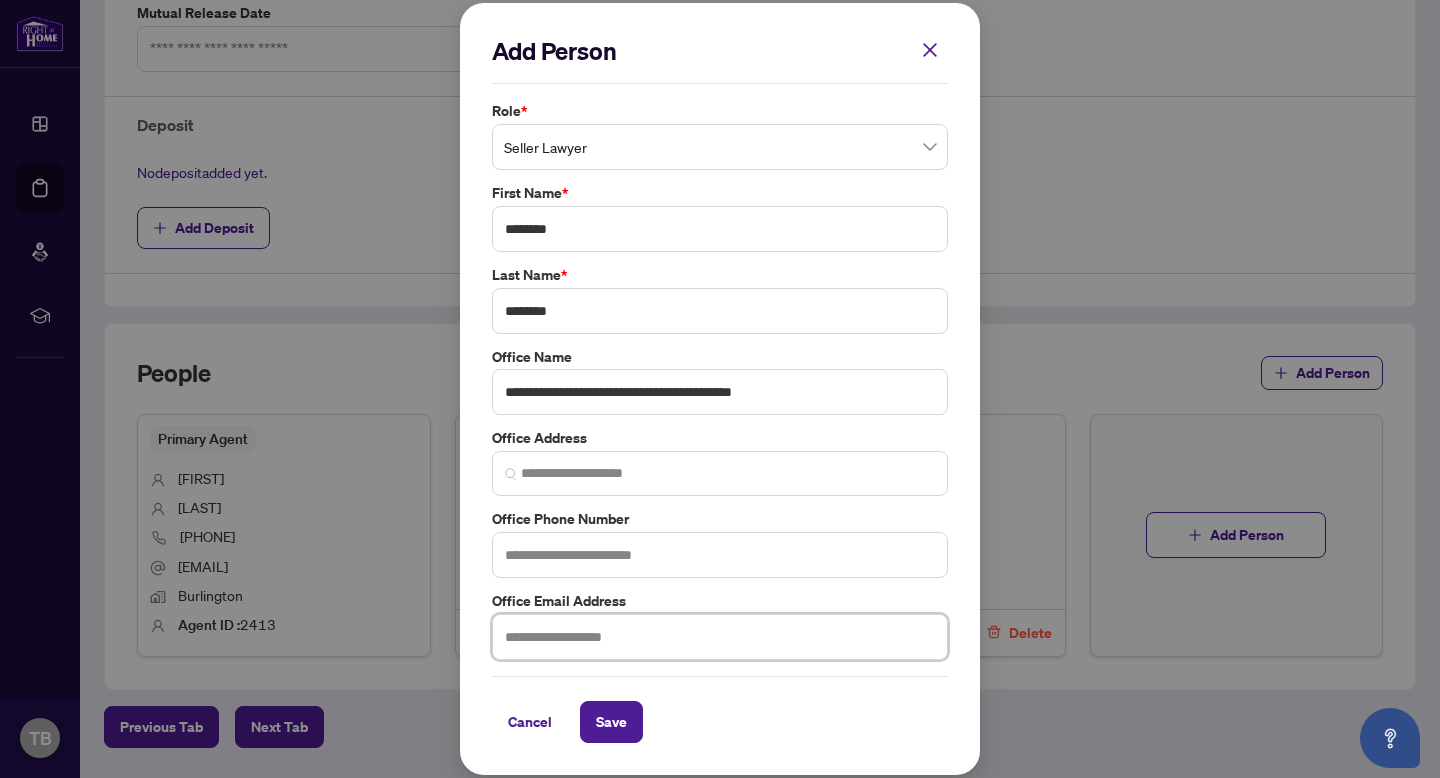 click at bounding box center [720, 637] 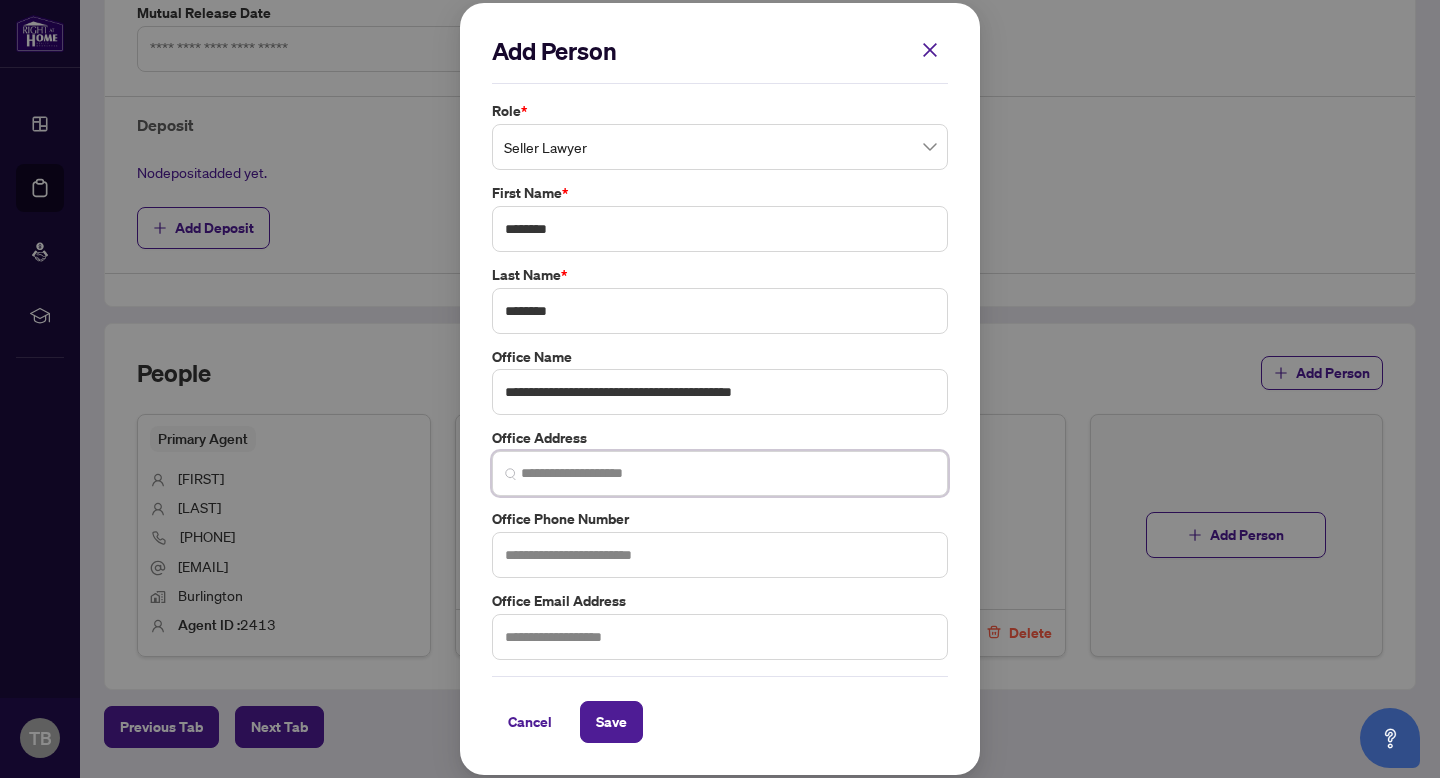 click at bounding box center [728, 473] 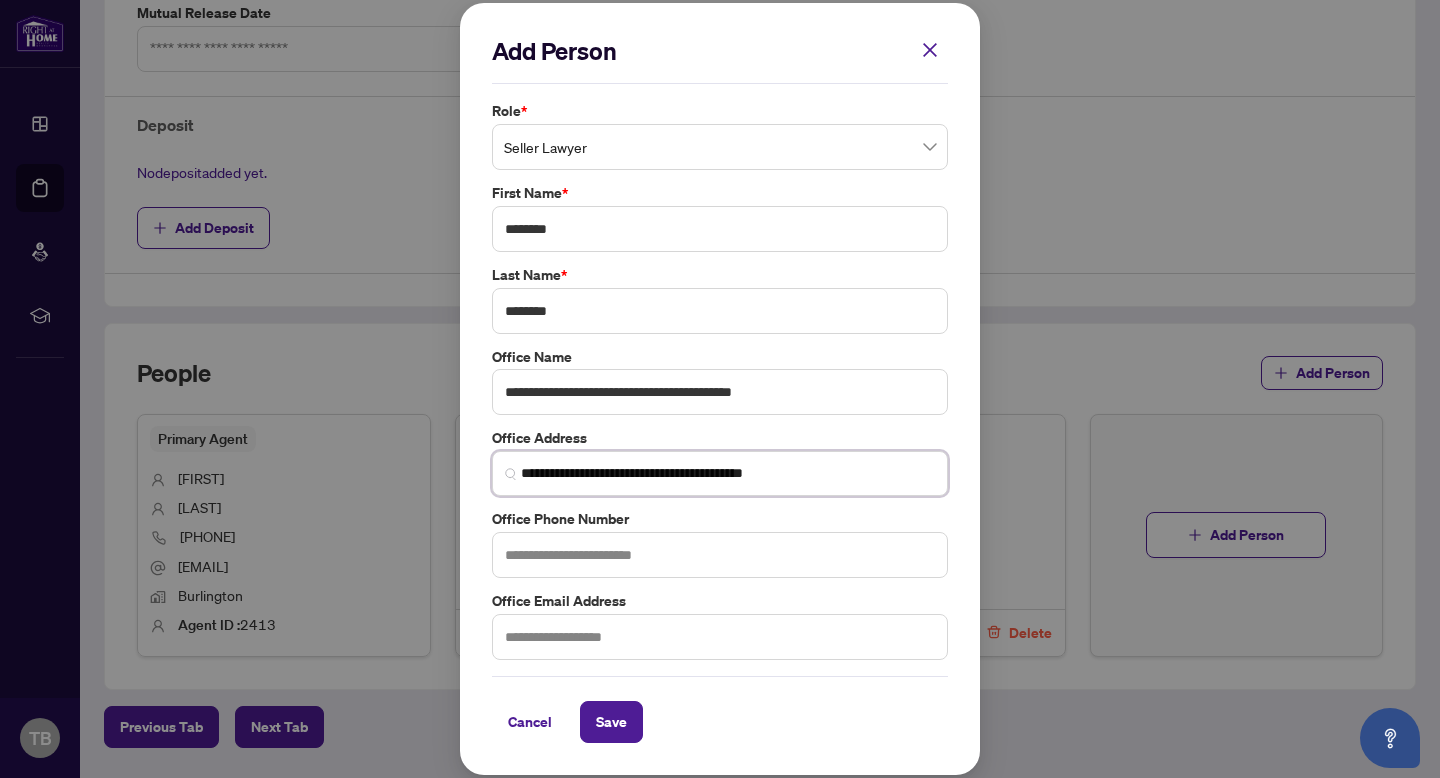 type on "**********" 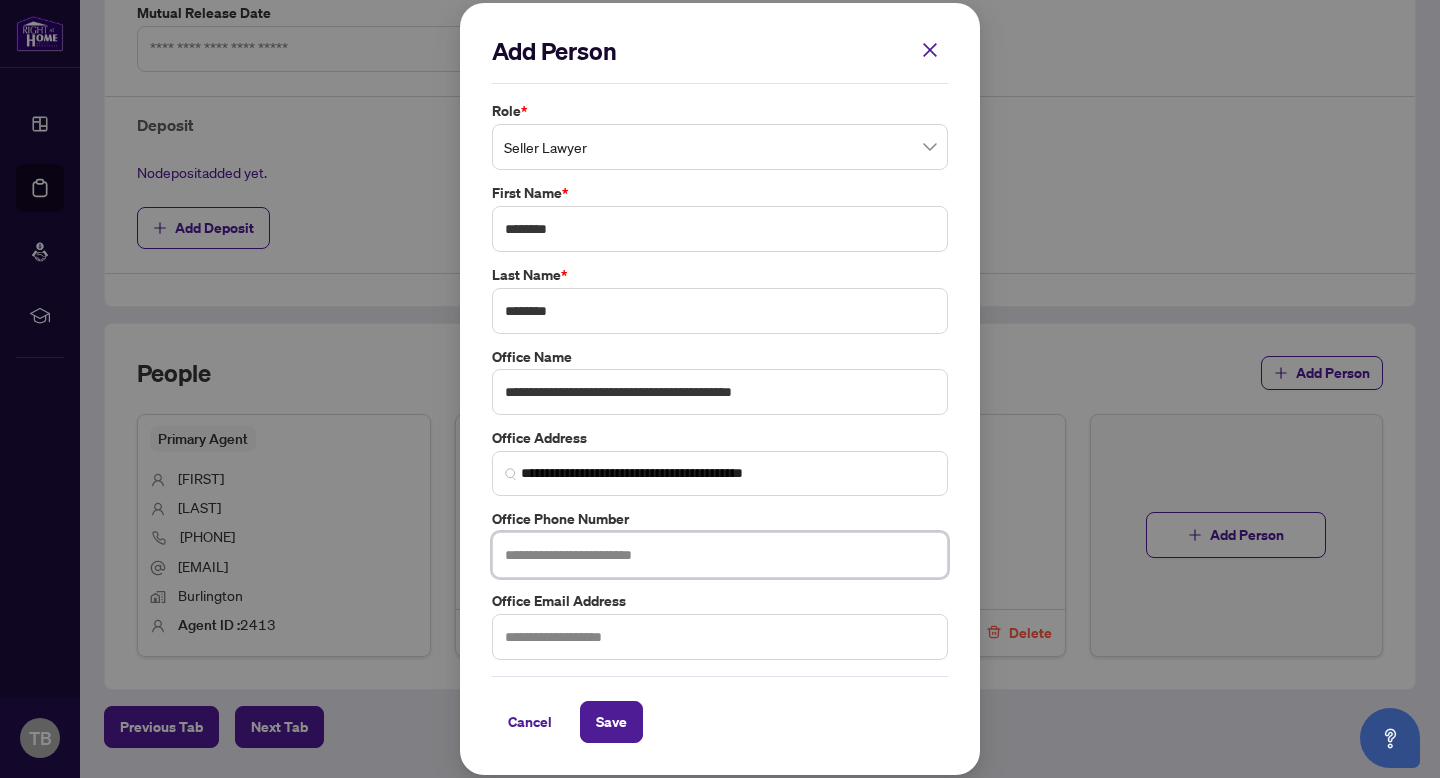 click at bounding box center (720, 555) 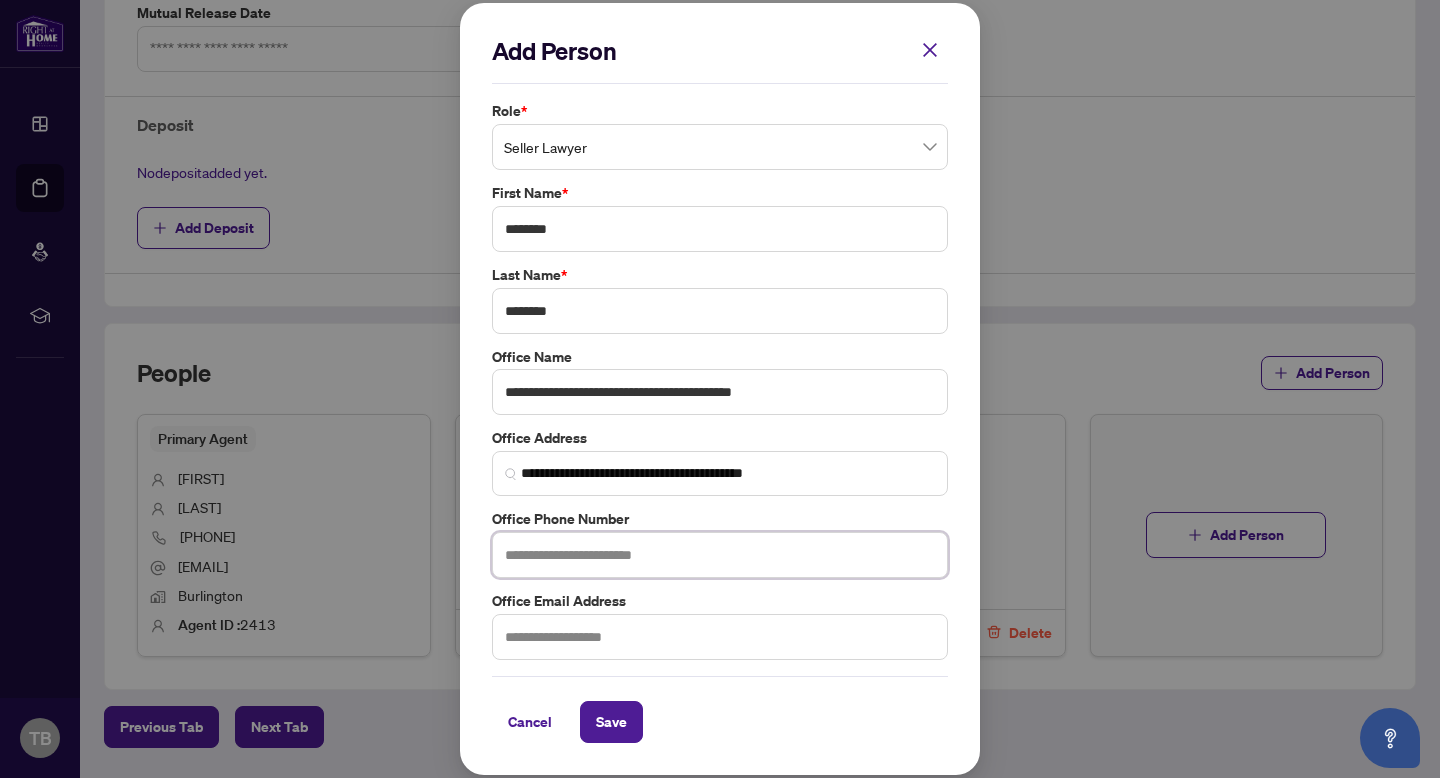 type on "*" 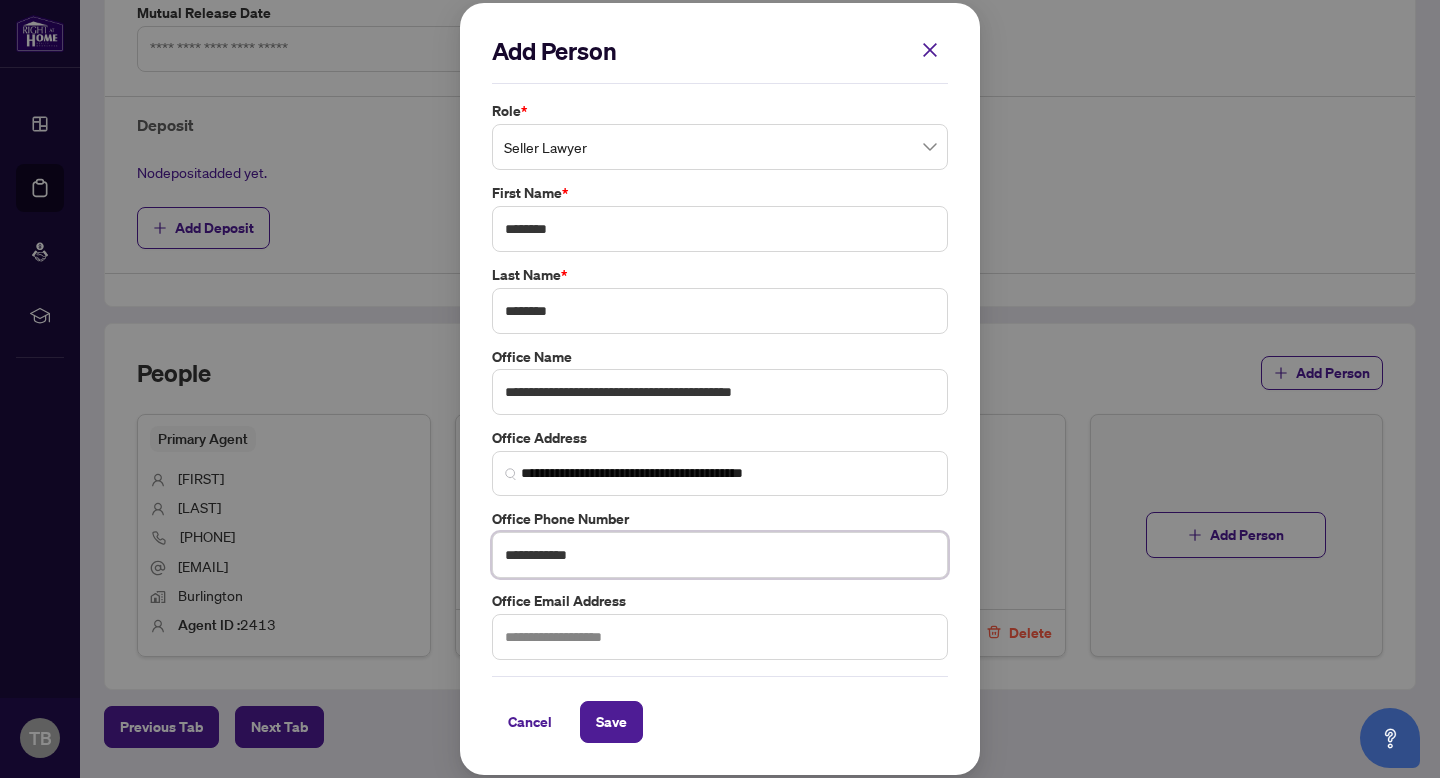 type on "**********" 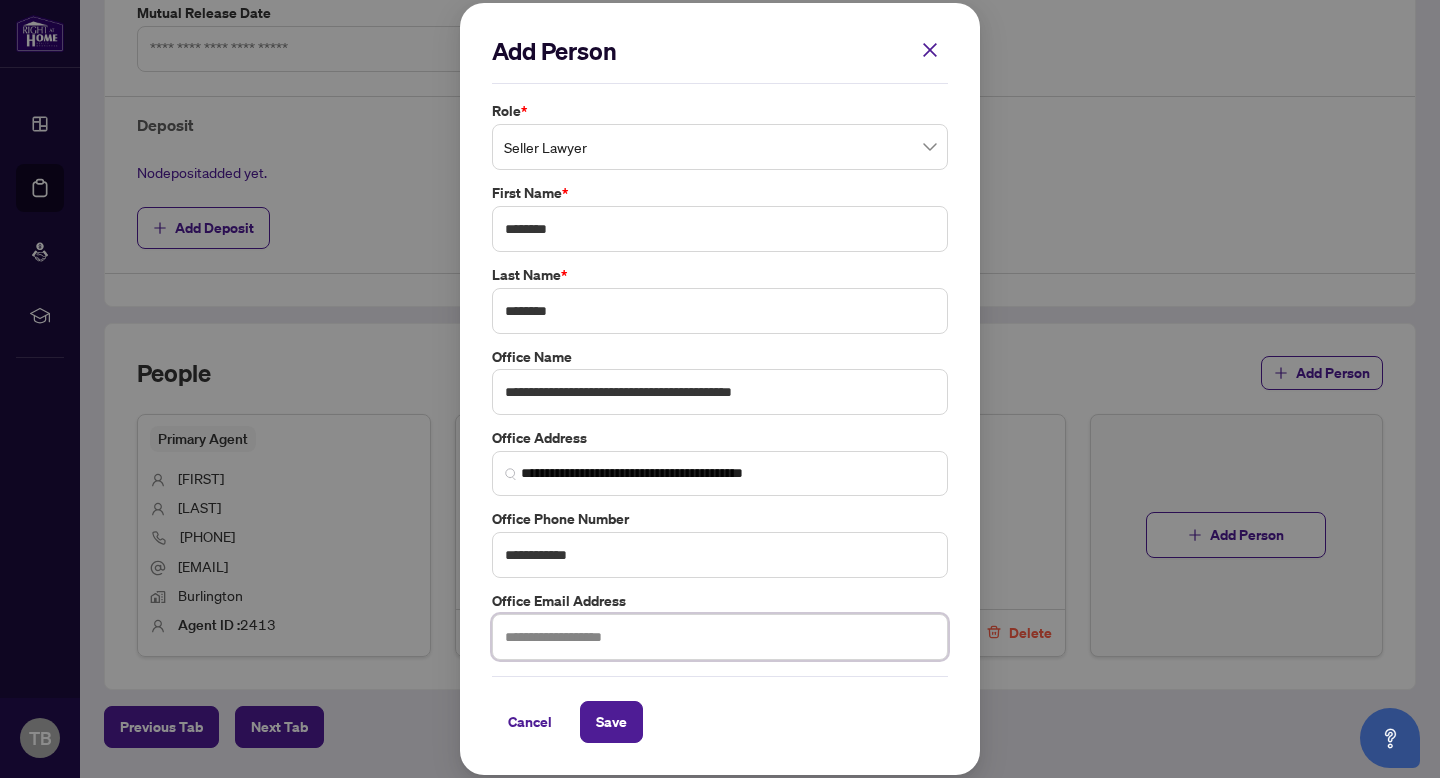 click at bounding box center [720, 637] 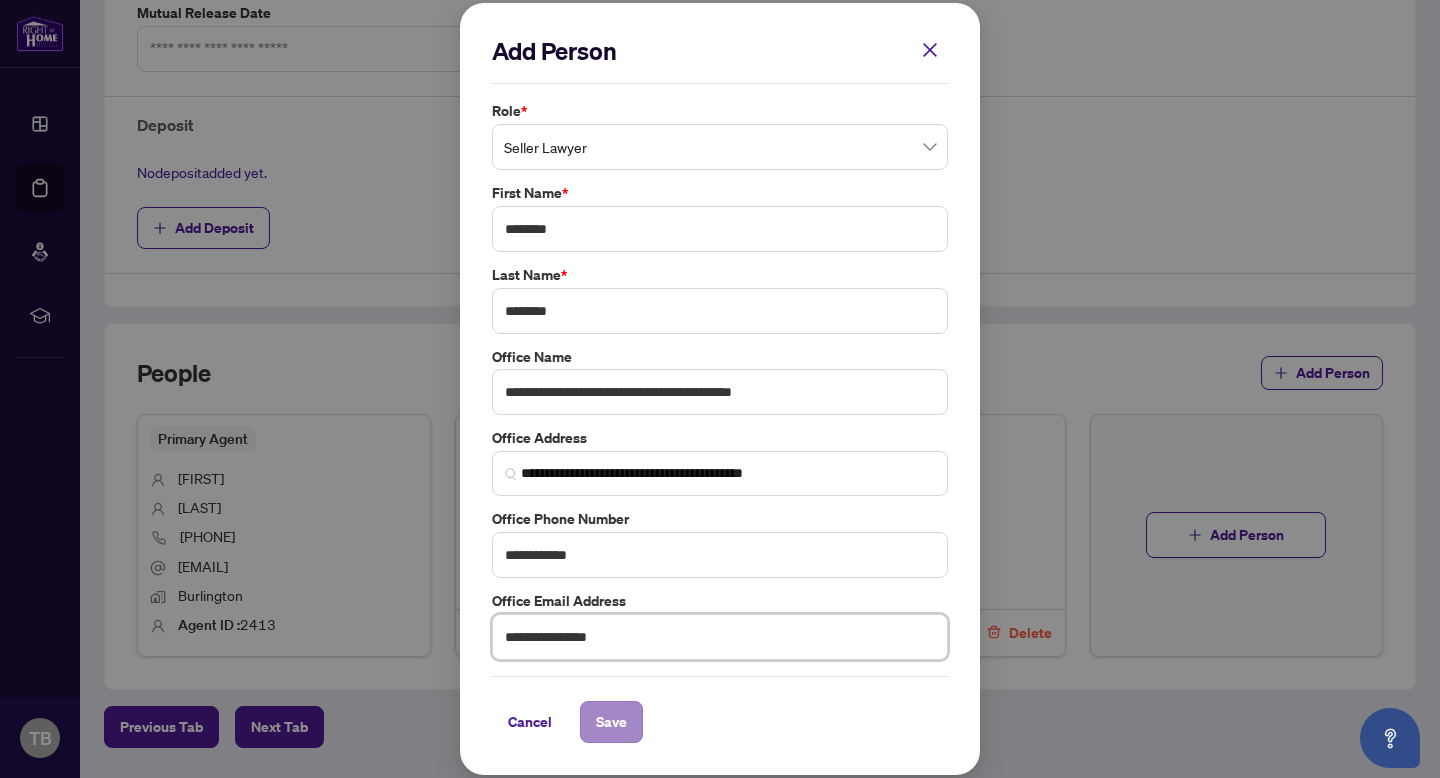 type on "**********" 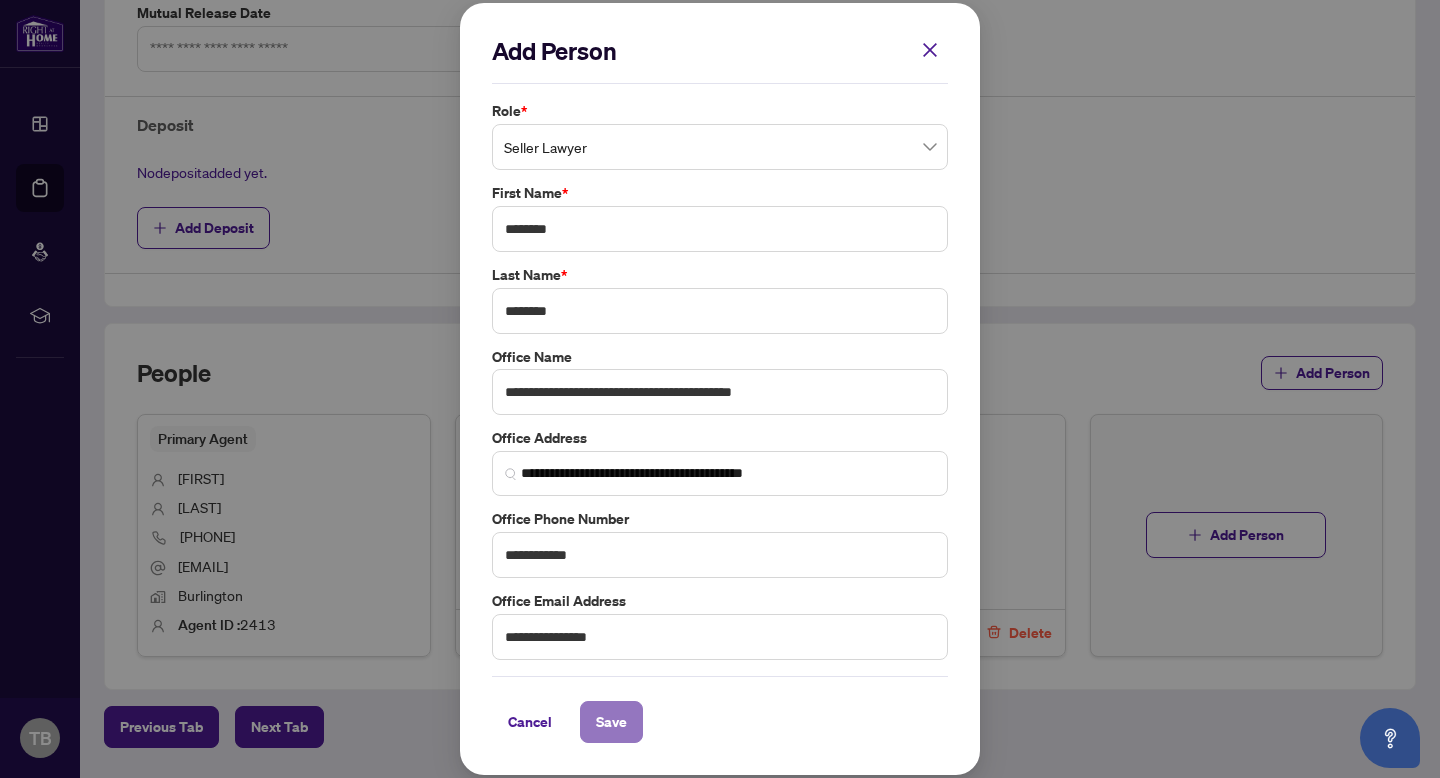 click on "Save" at bounding box center (611, 722) 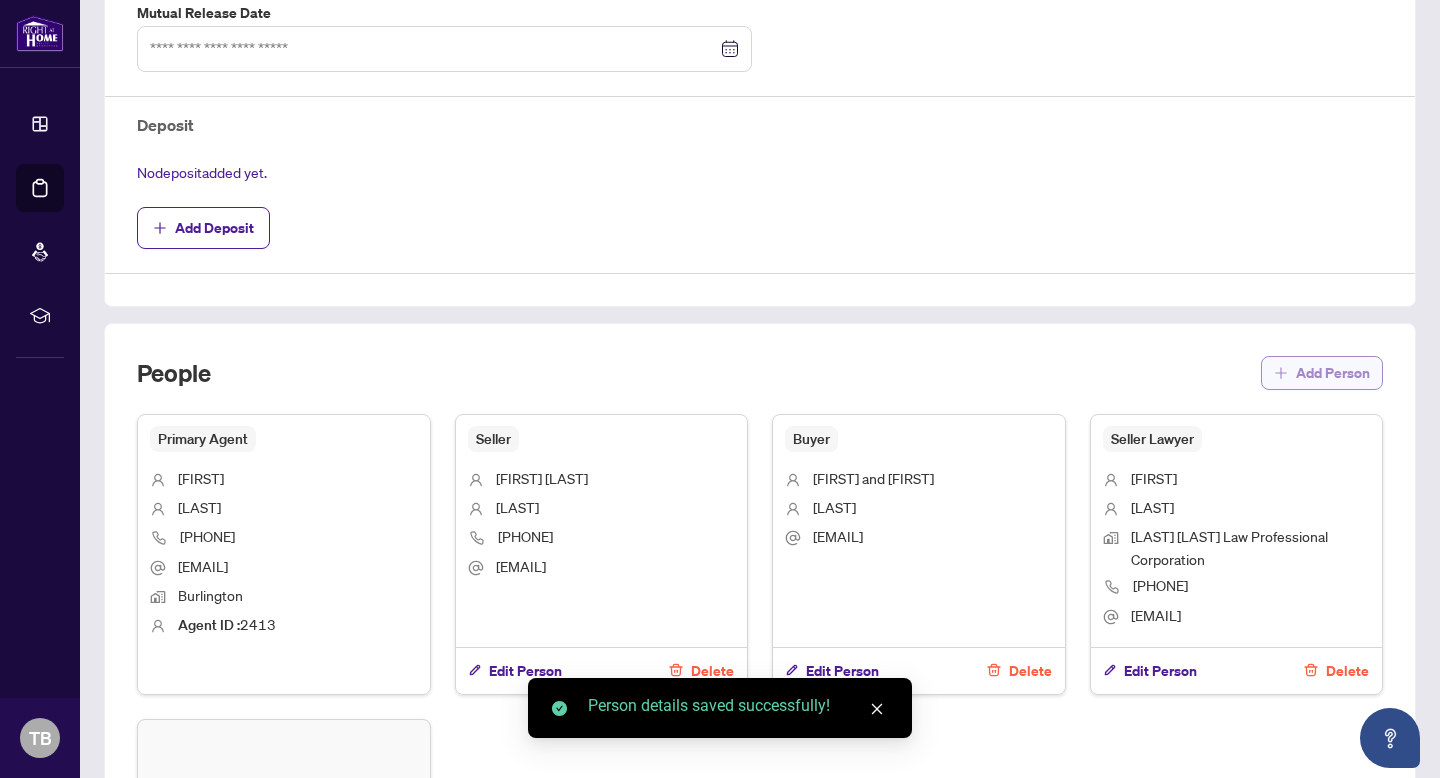 click on "Add Person" at bounding box center (1333, 373) 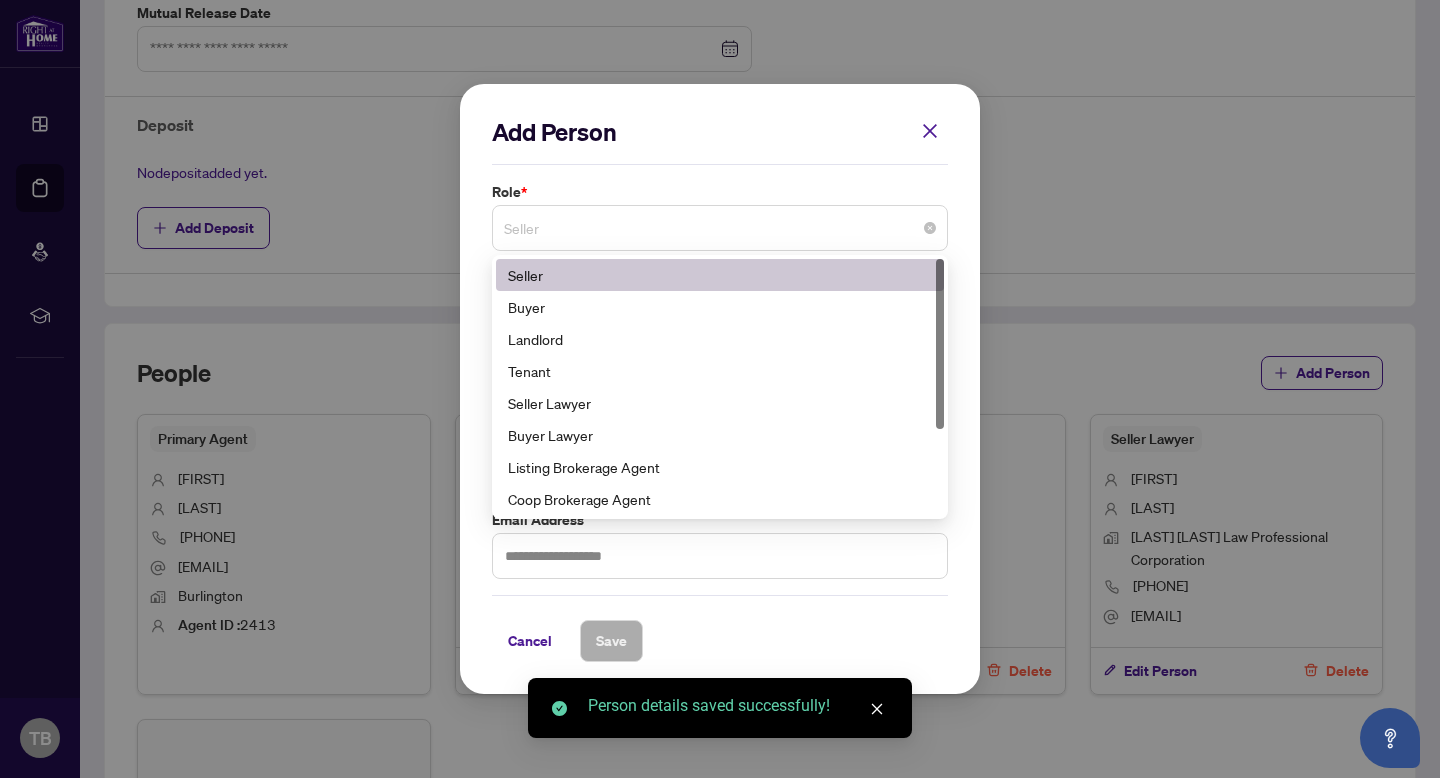 click on "Seller" at bounding box center (720, 228) 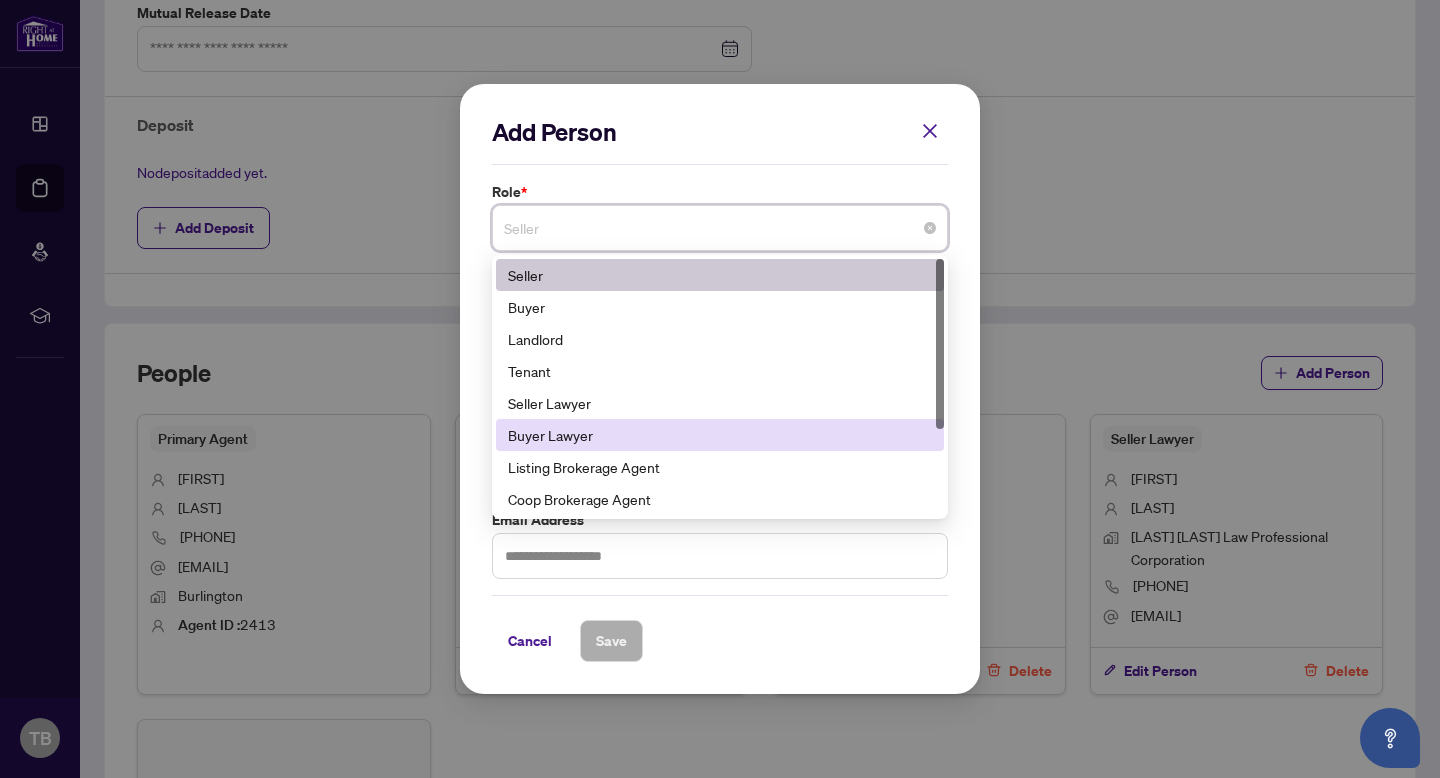 click on "Buyer Lawyer" at bounding box center (720, 435) 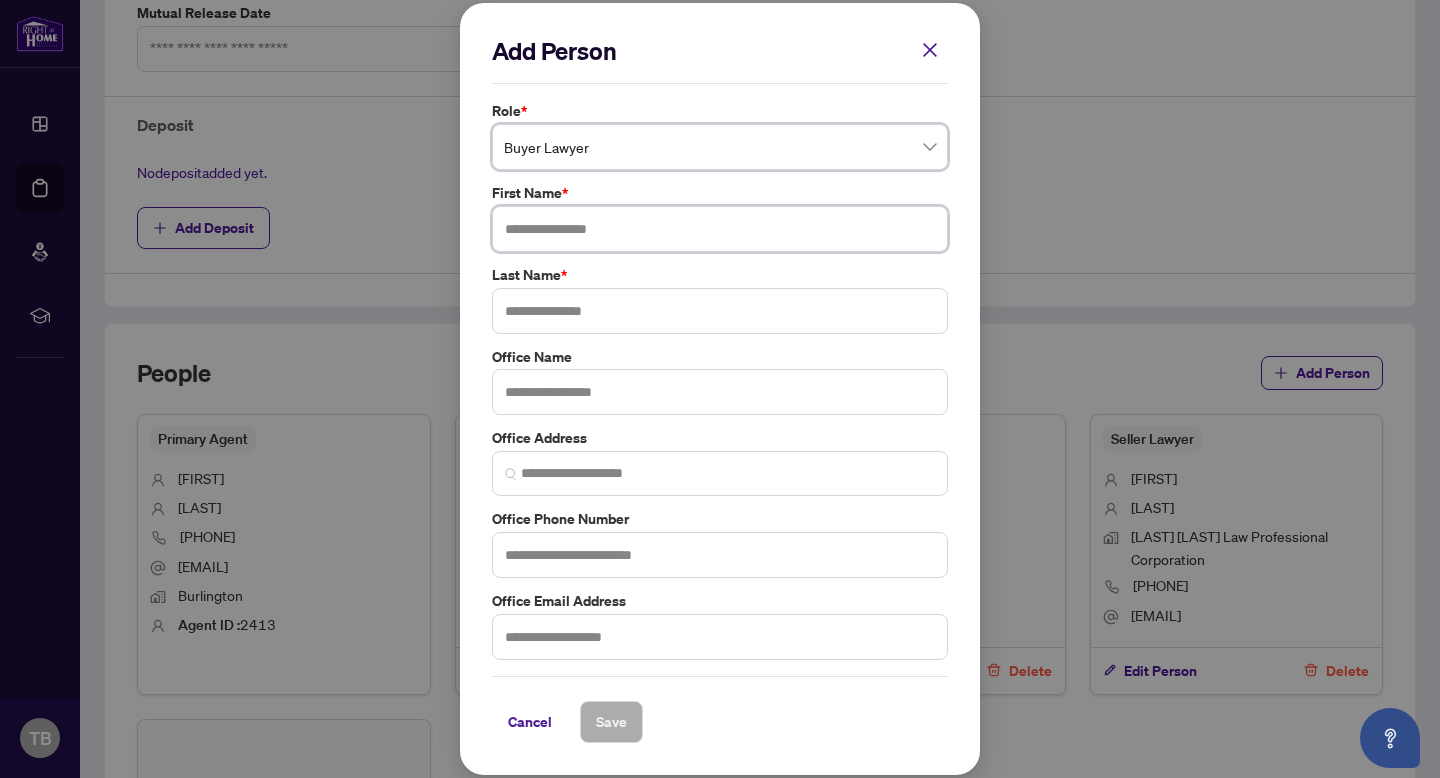 click at bounding box center [720, 229] 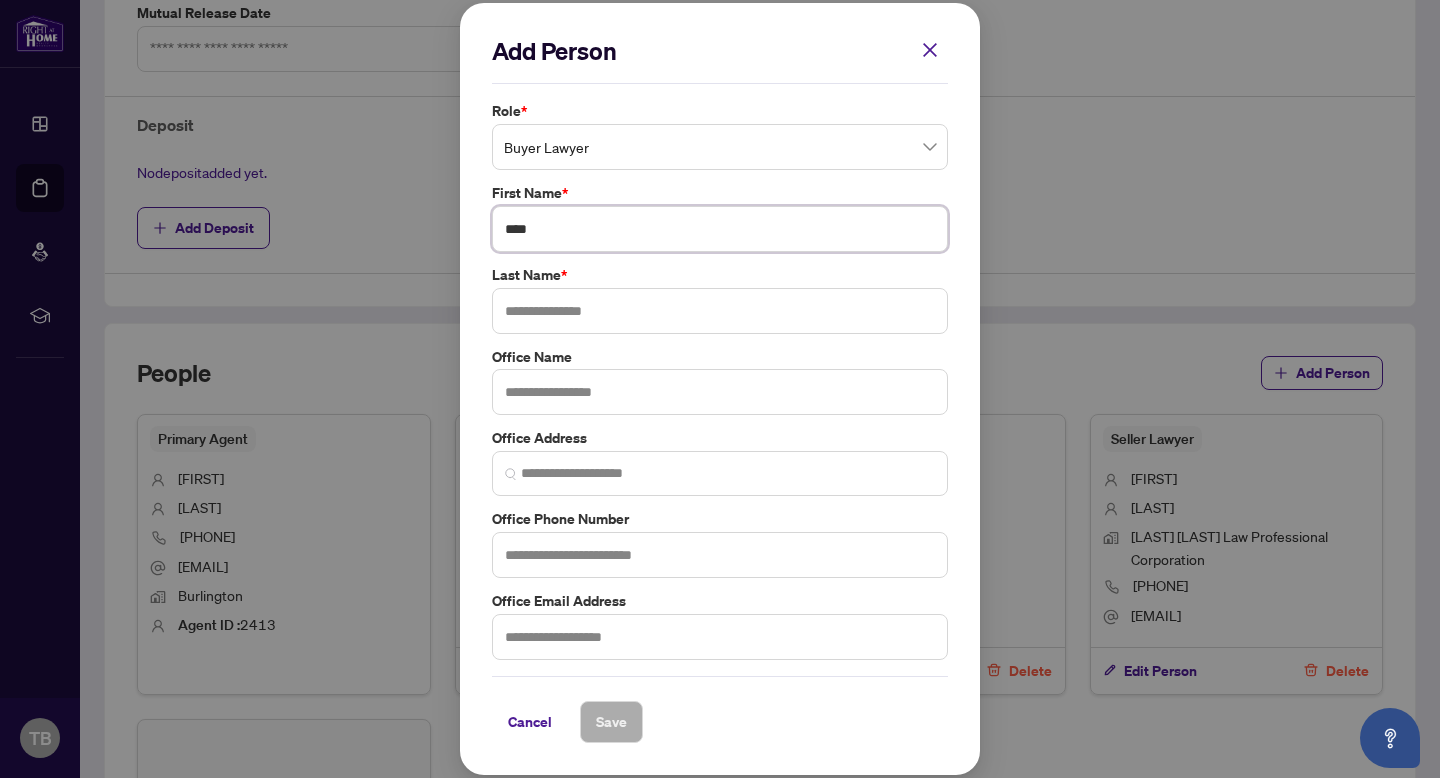 type on "****" 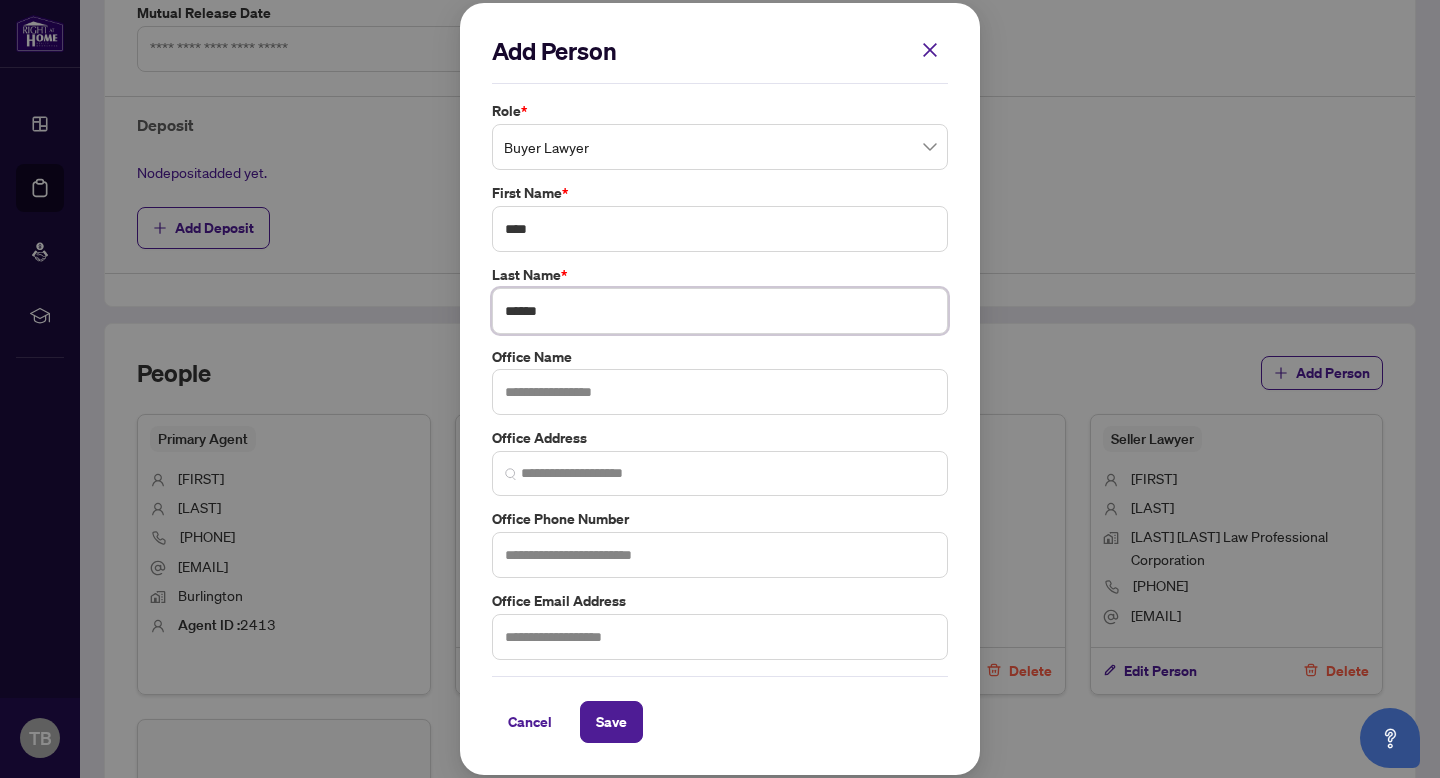 type on "******" 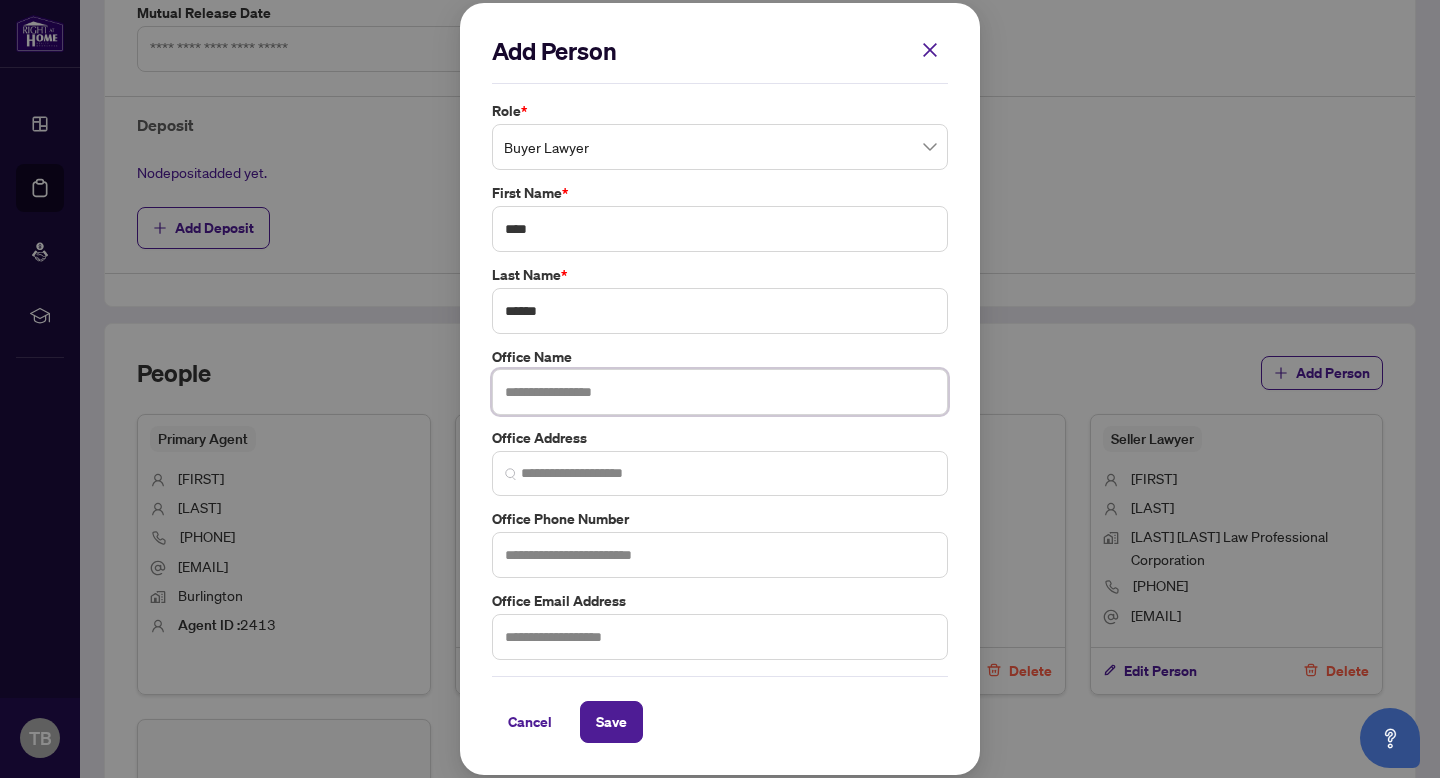 click at bounding box center (720, 392) 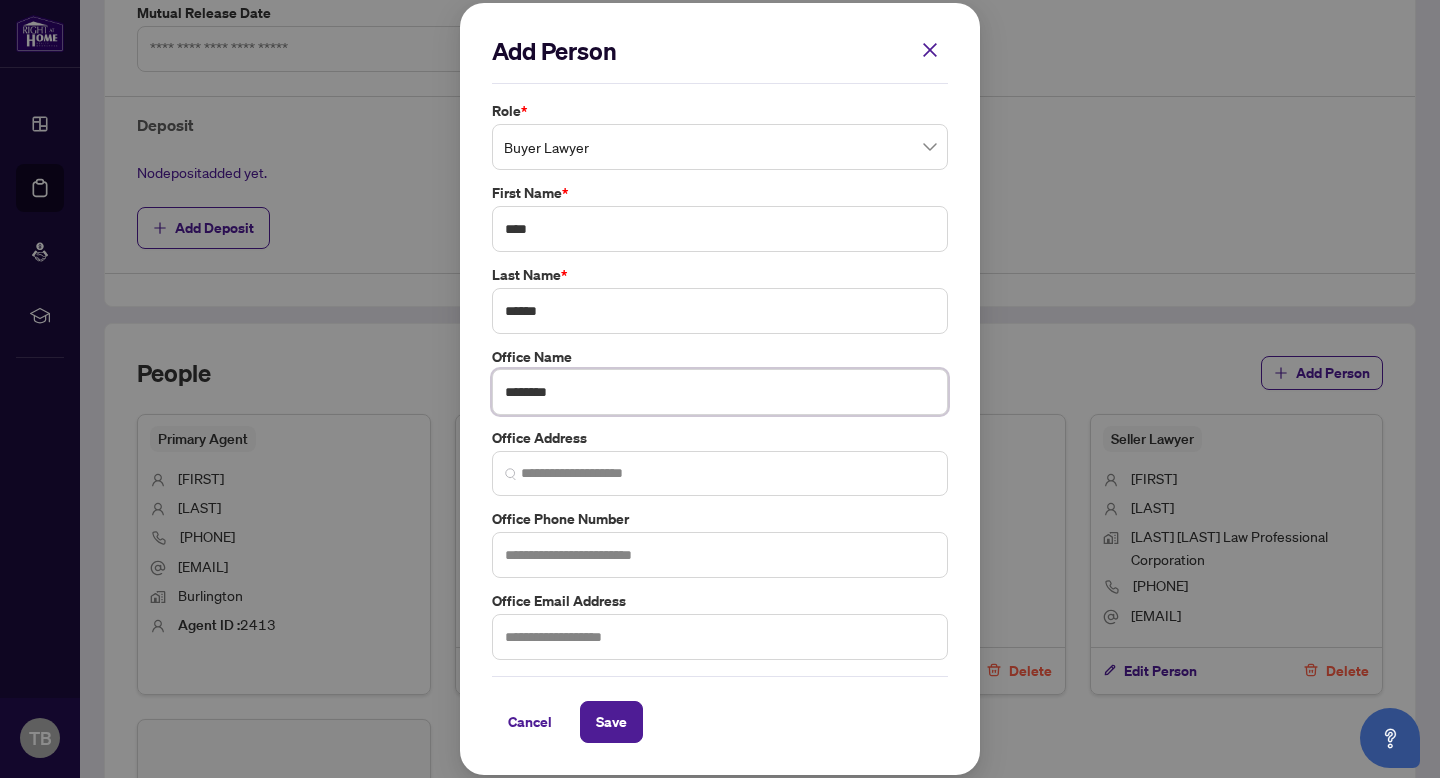 click at bounding box center (720, 473) 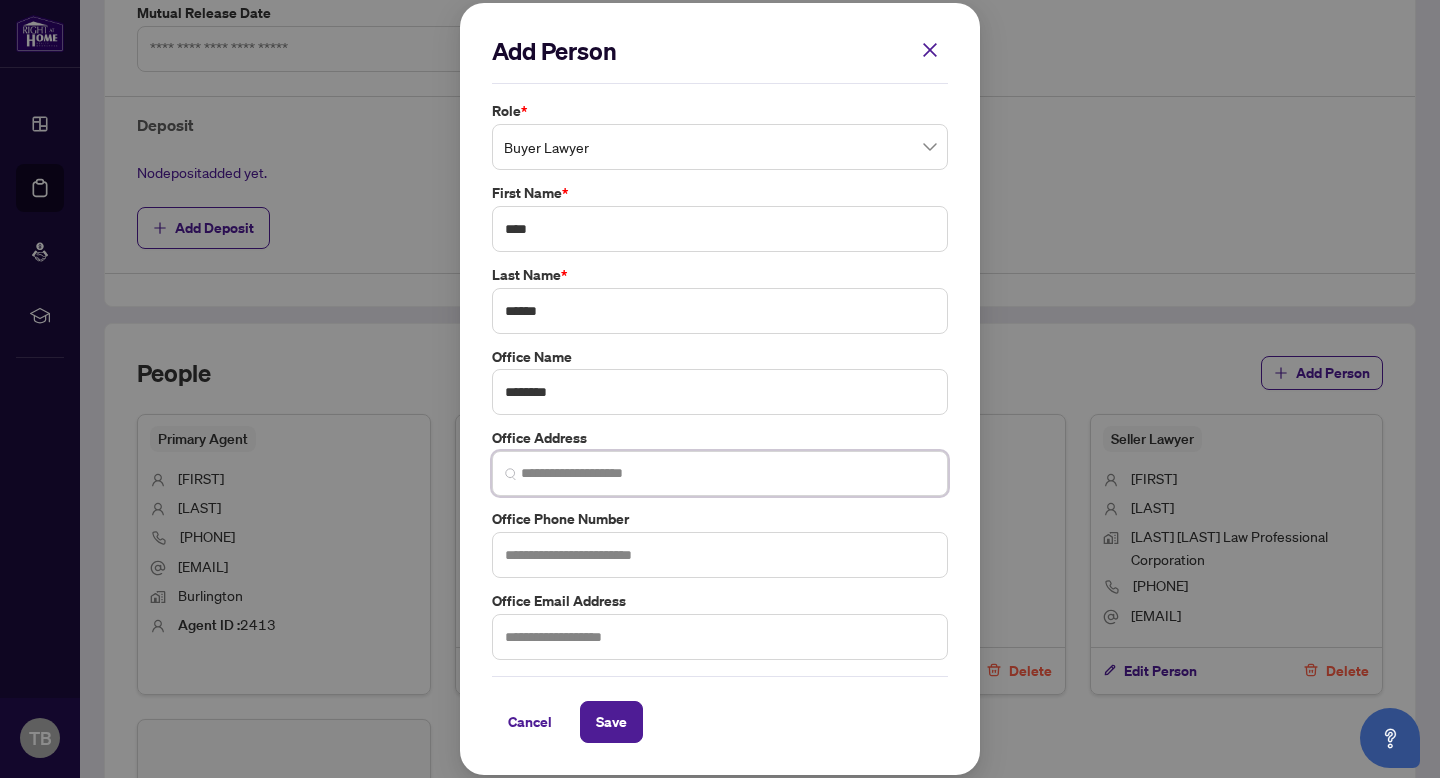 click at bounding box center (728, 473) 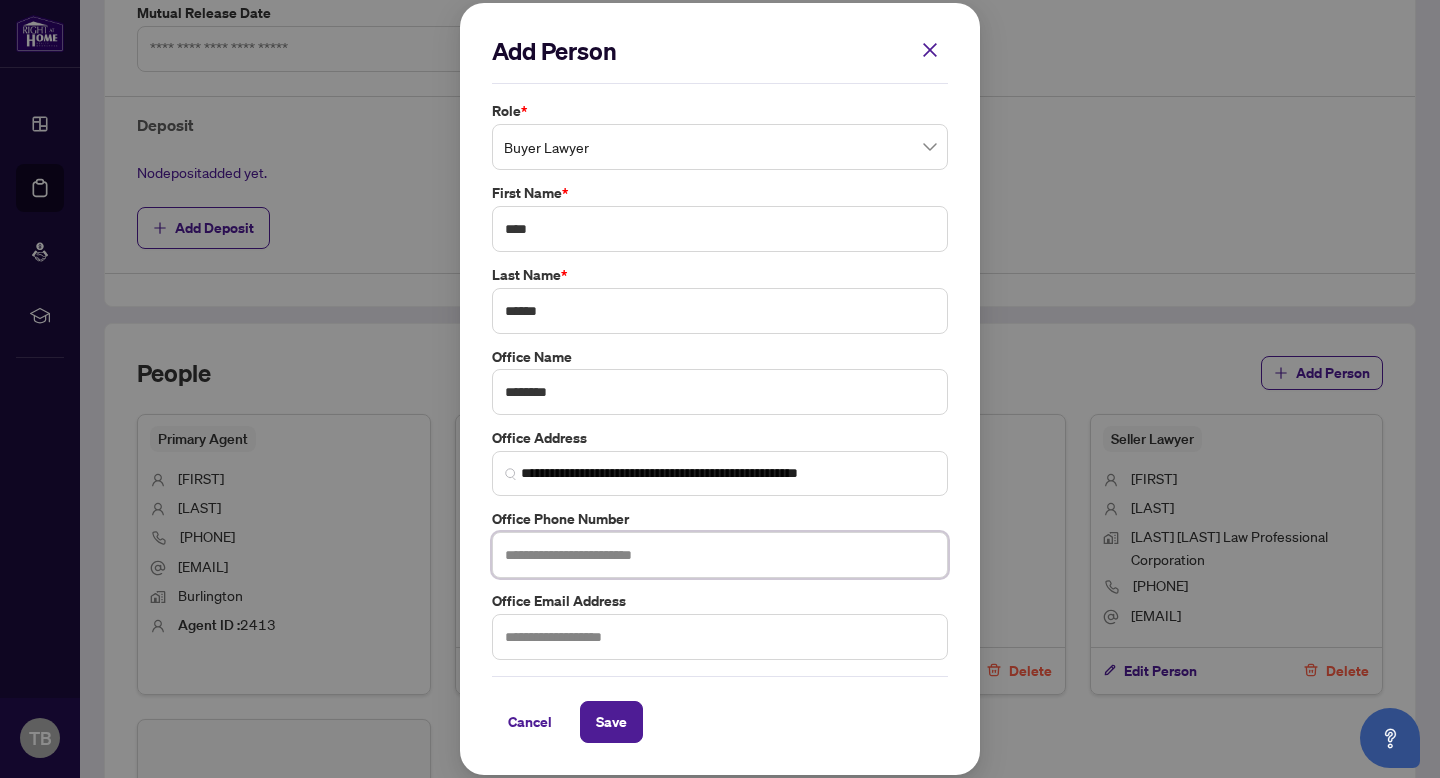click at bounding box center [720, 555] 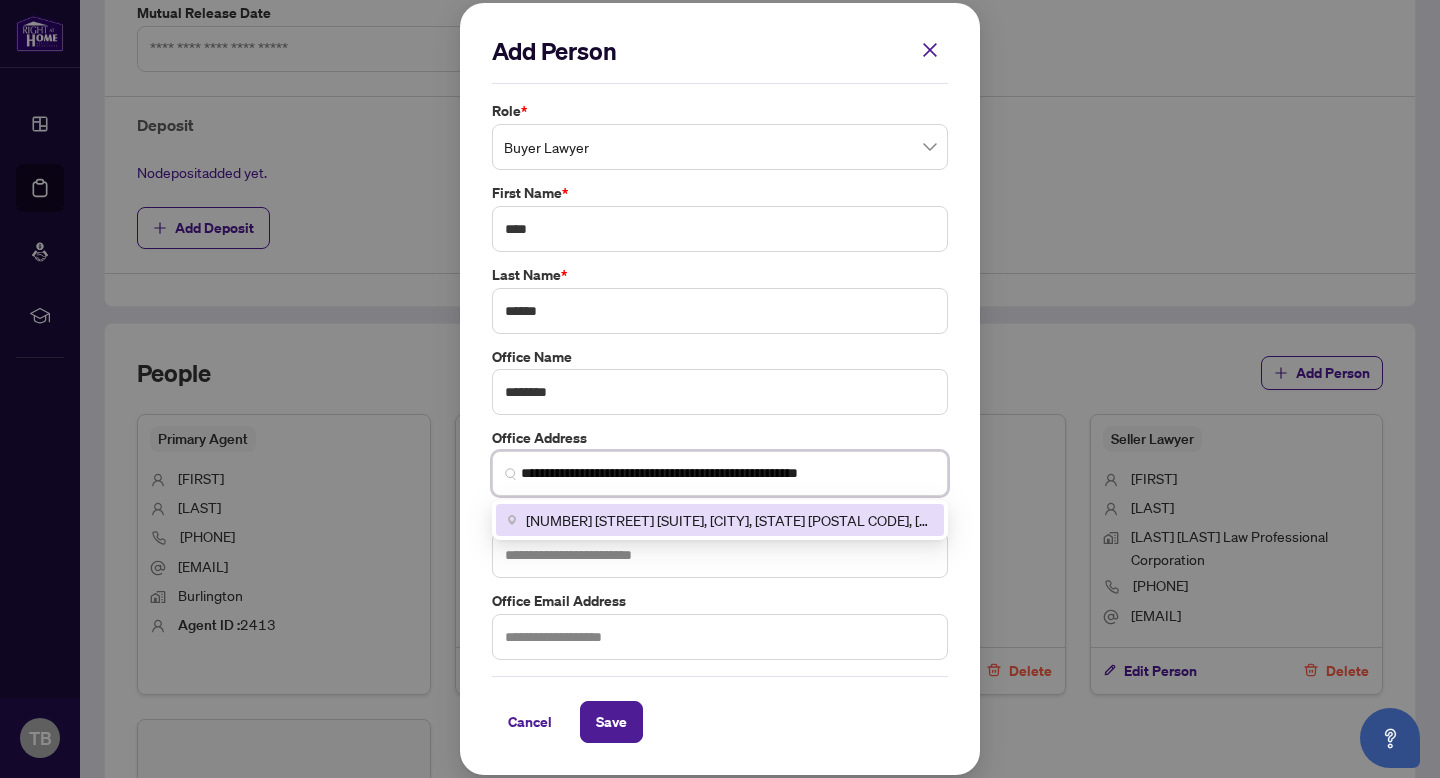 click on "**********" at bounding box center [728, 473] 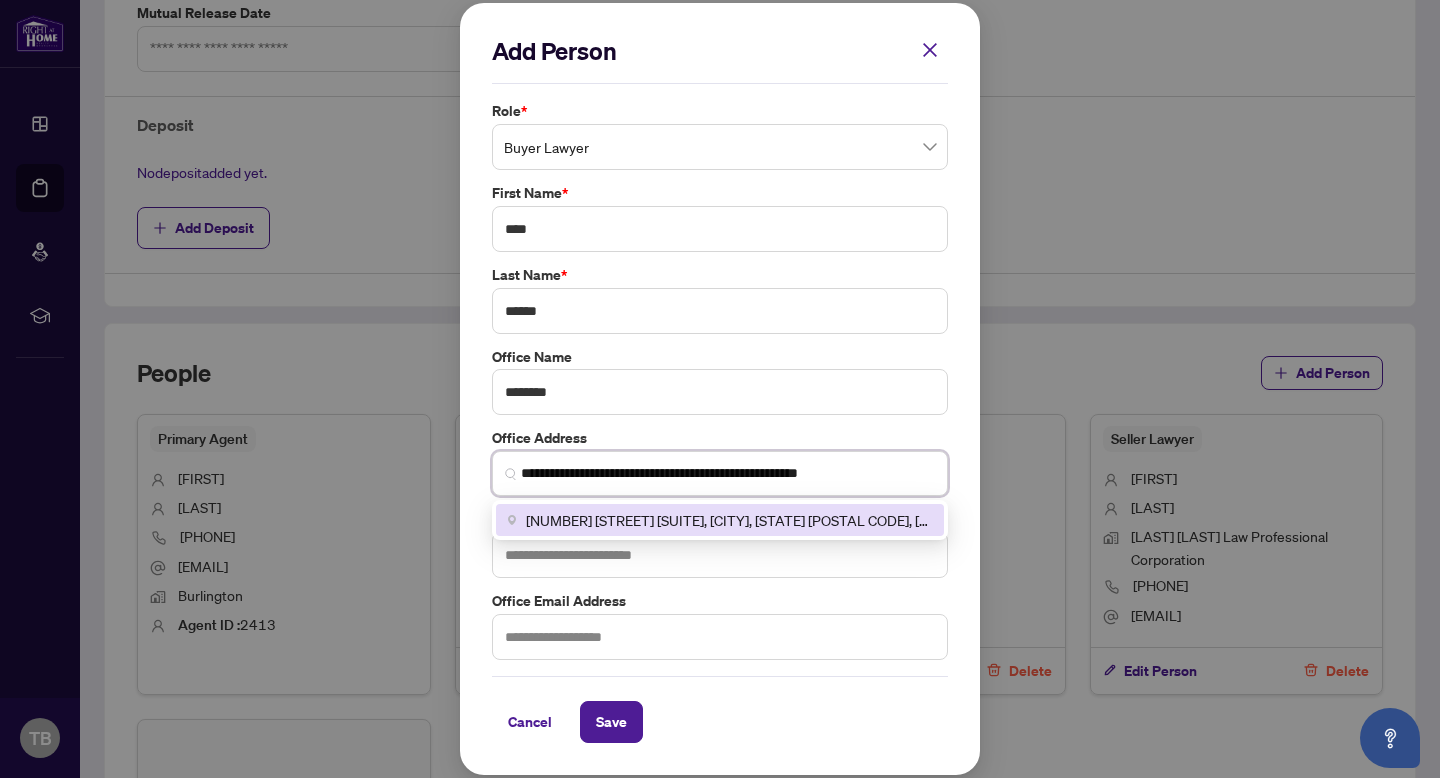 click on "77 City Centre Drive suite 700, Mississauga, ON L5B 1M5, Canada" at bounding box center (729, 520) 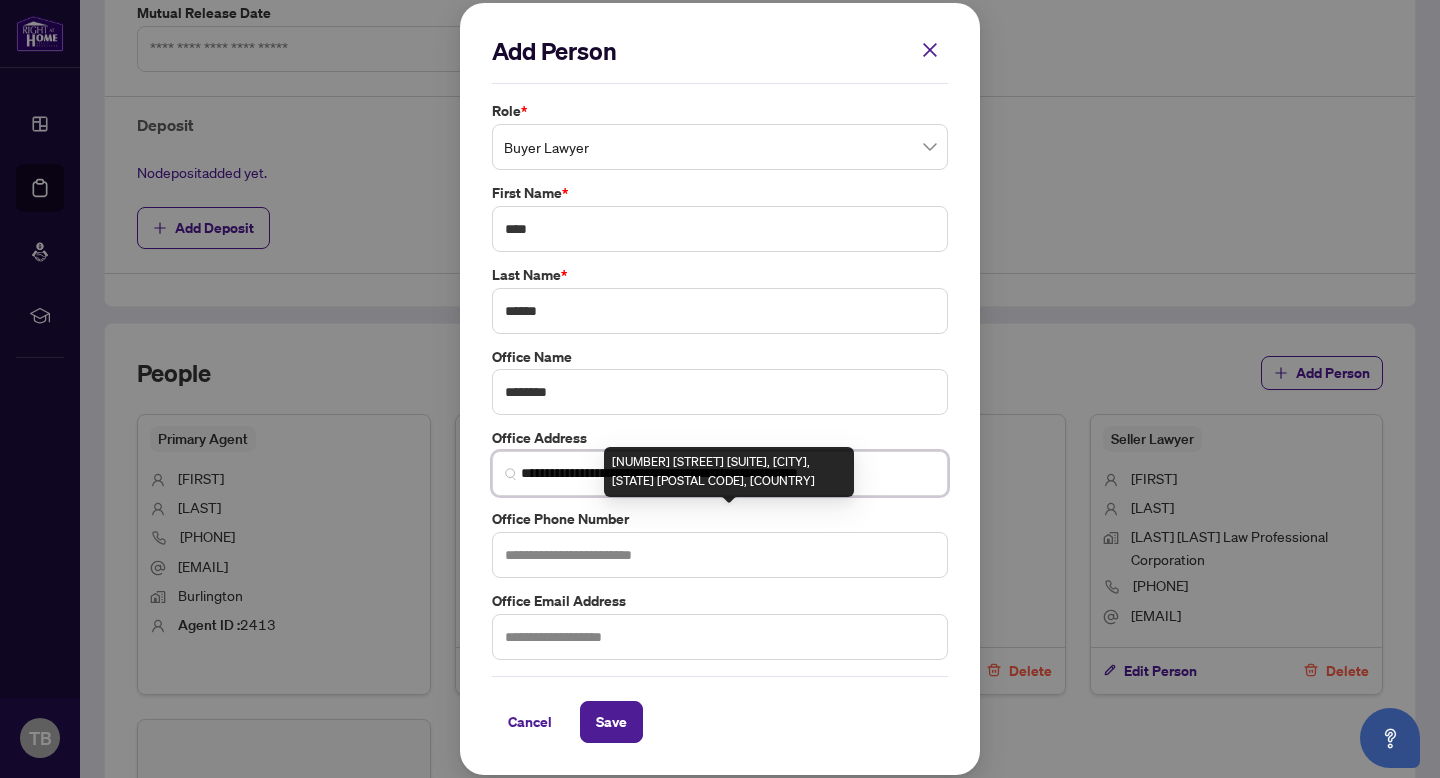 type on "**********" 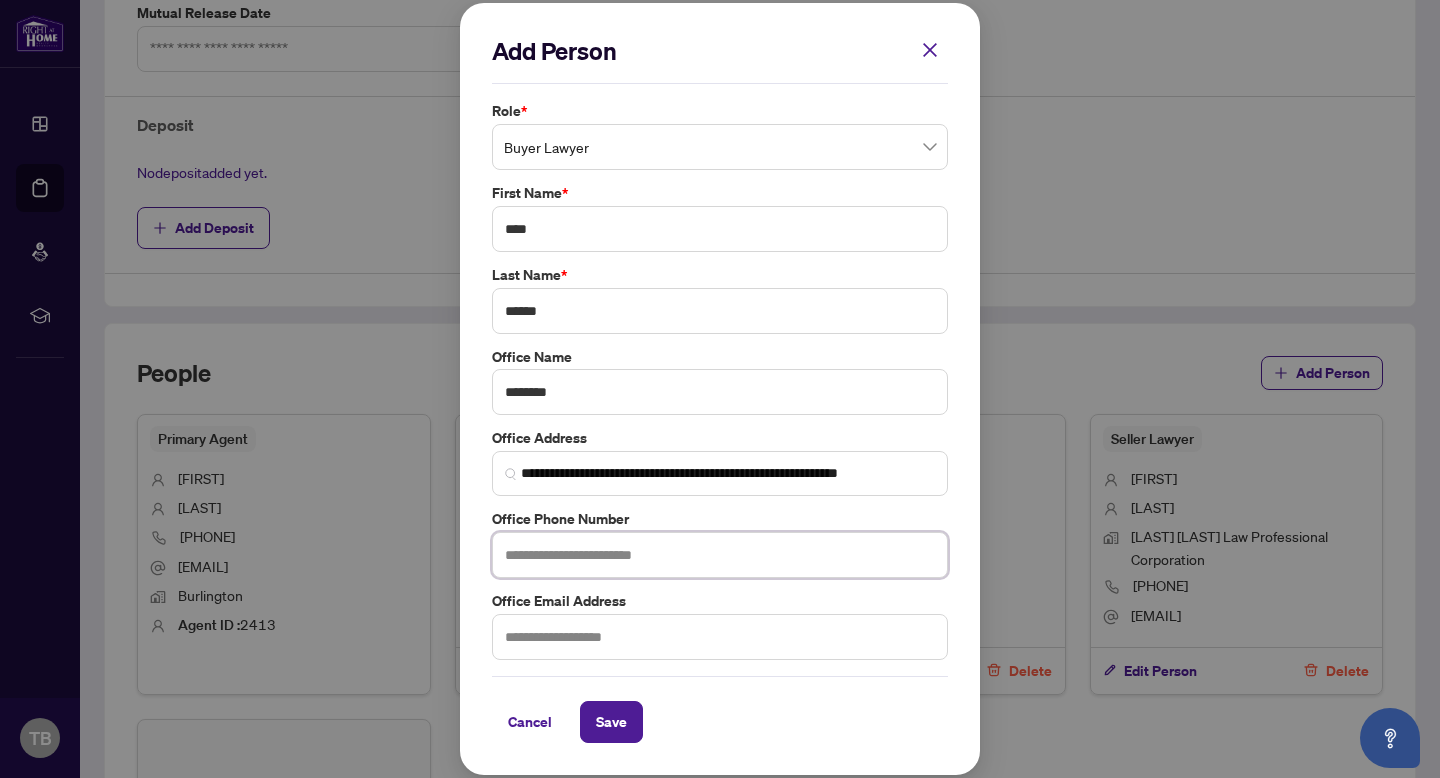 click at bounding box center [720, 555] 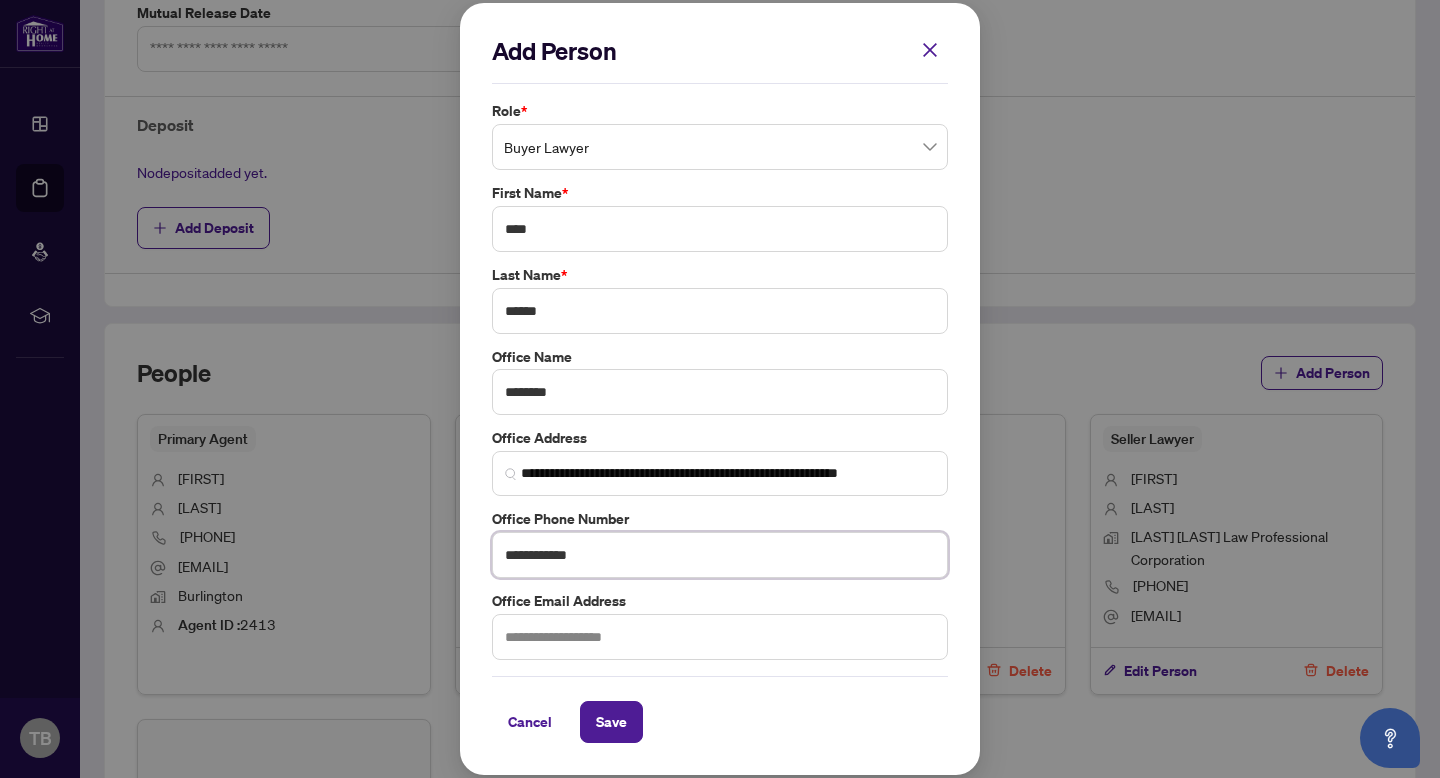 type on "**********" 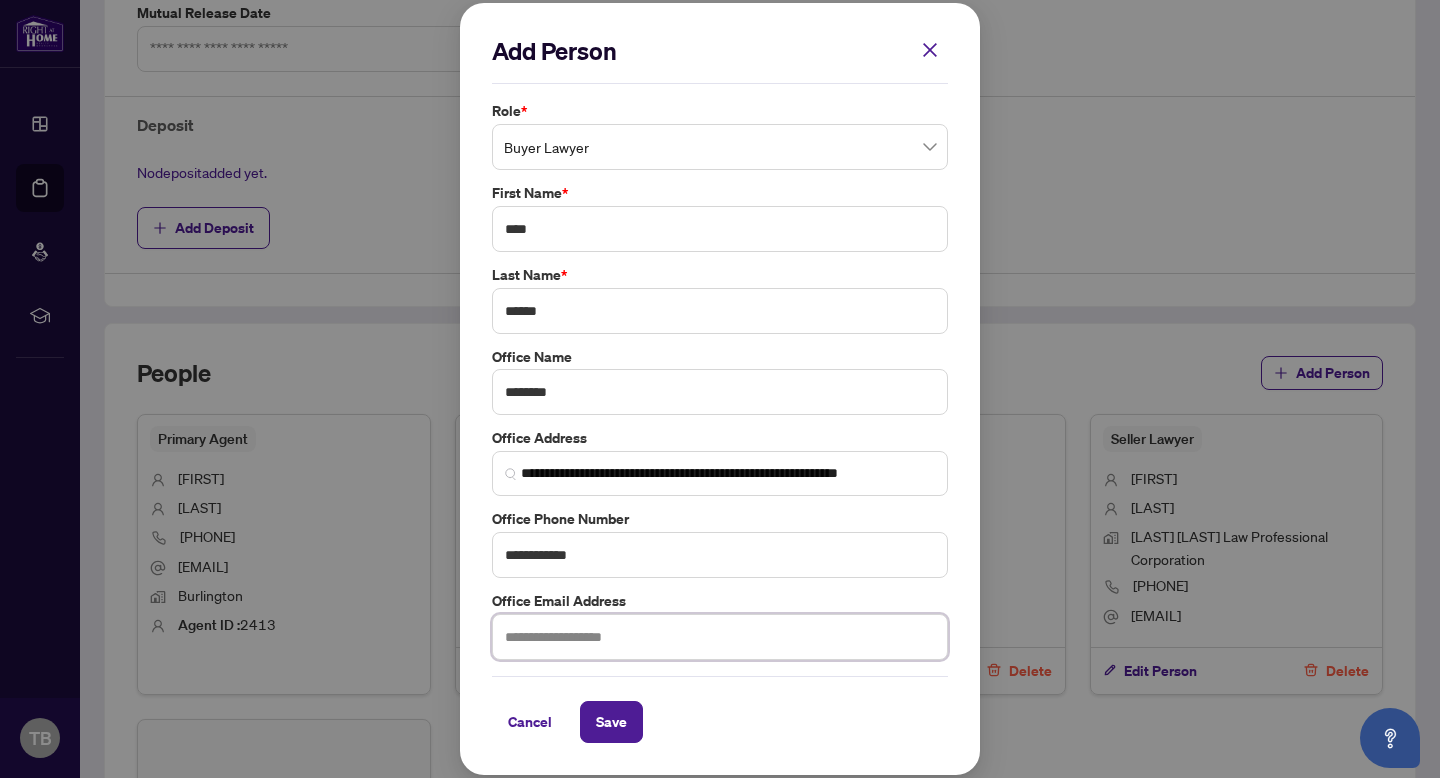 click at bounding box center (720, 637) 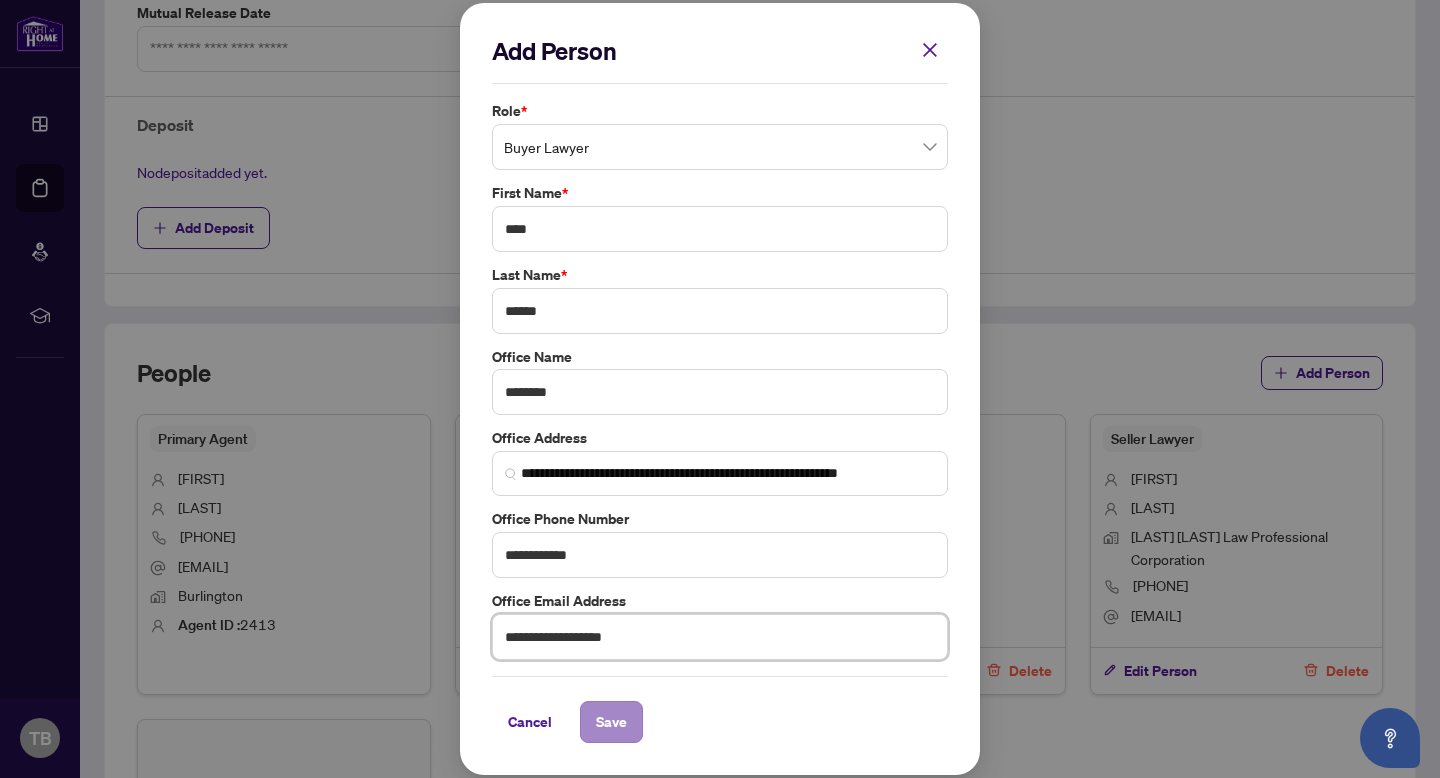 type on "**********" 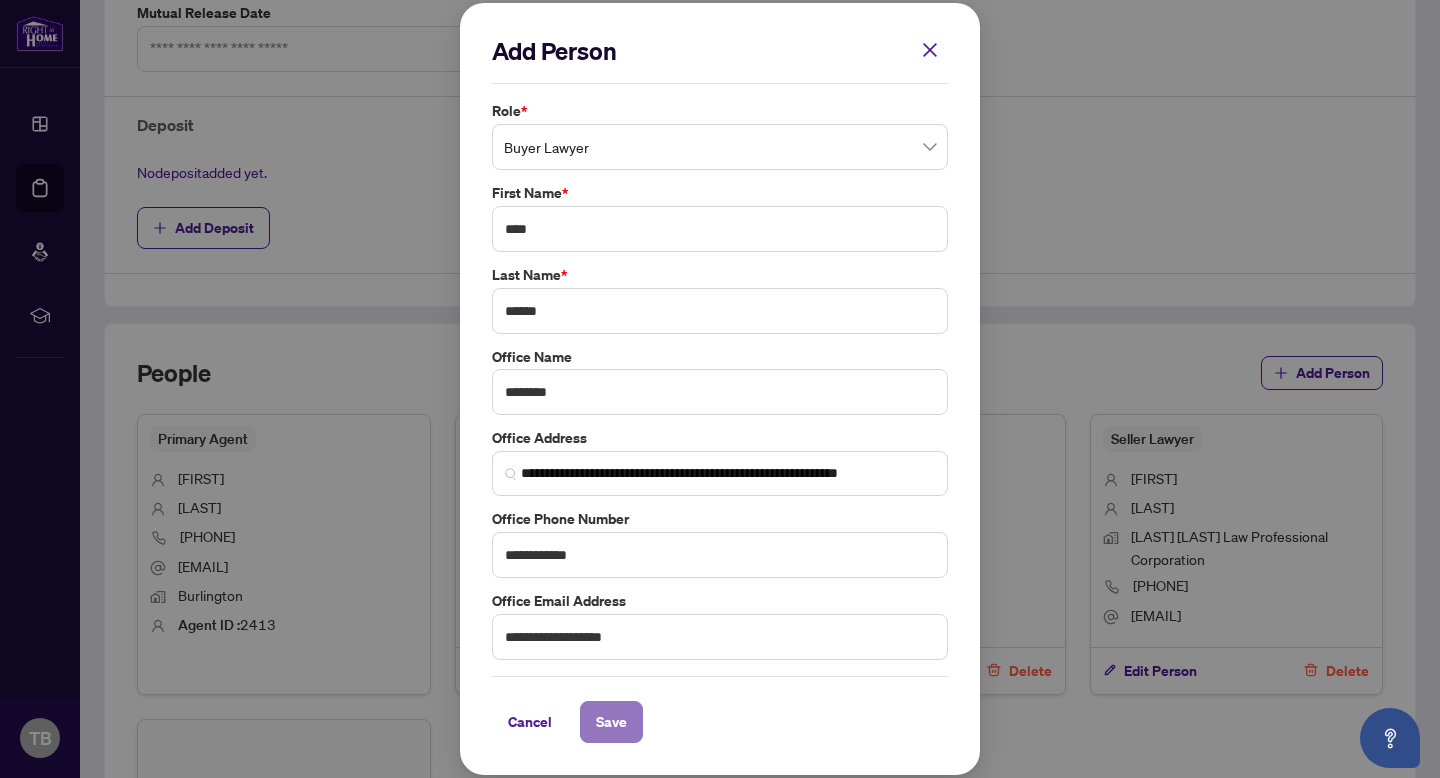 click on "Save" at bounding box center [611, 722] 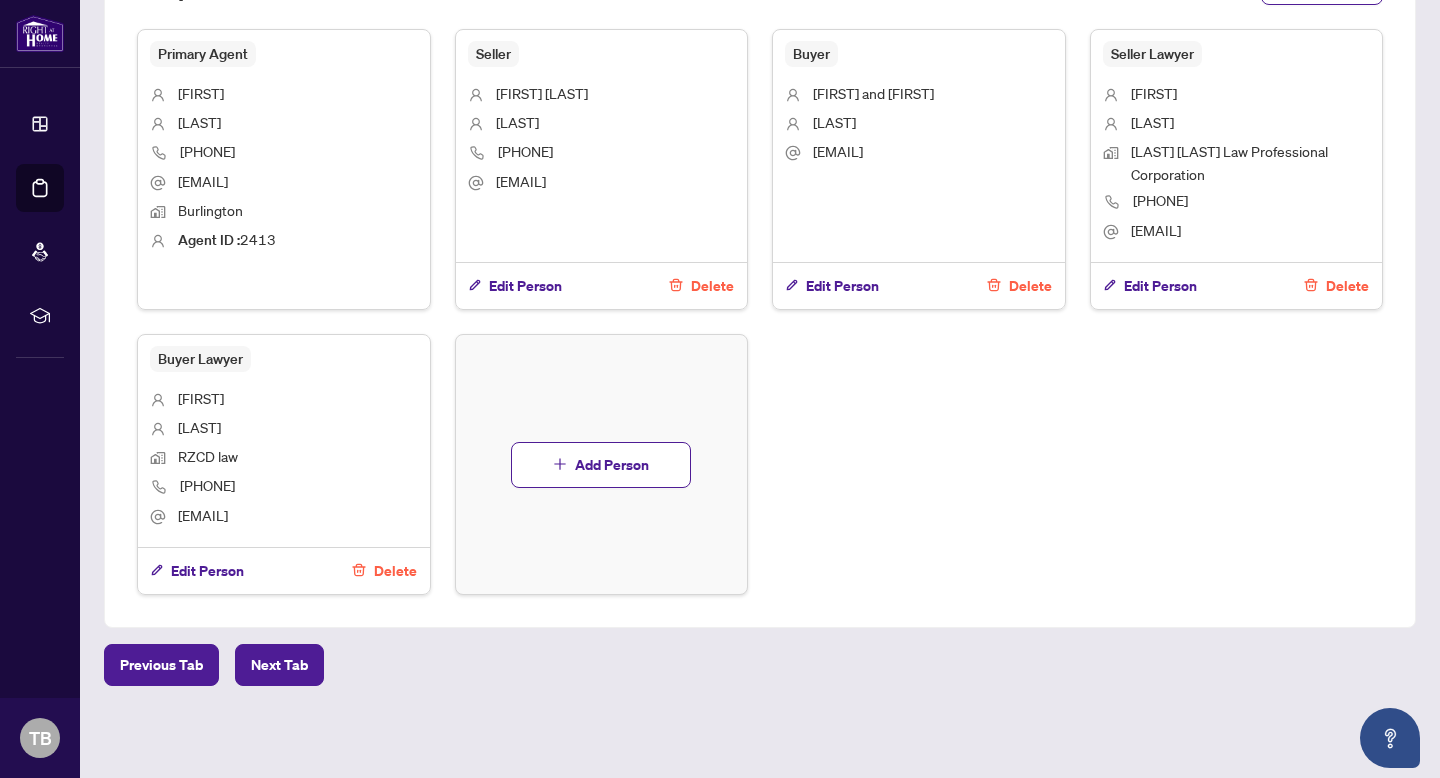 scroll, scrollTop: 0, scrollLeft: 0, axis: both 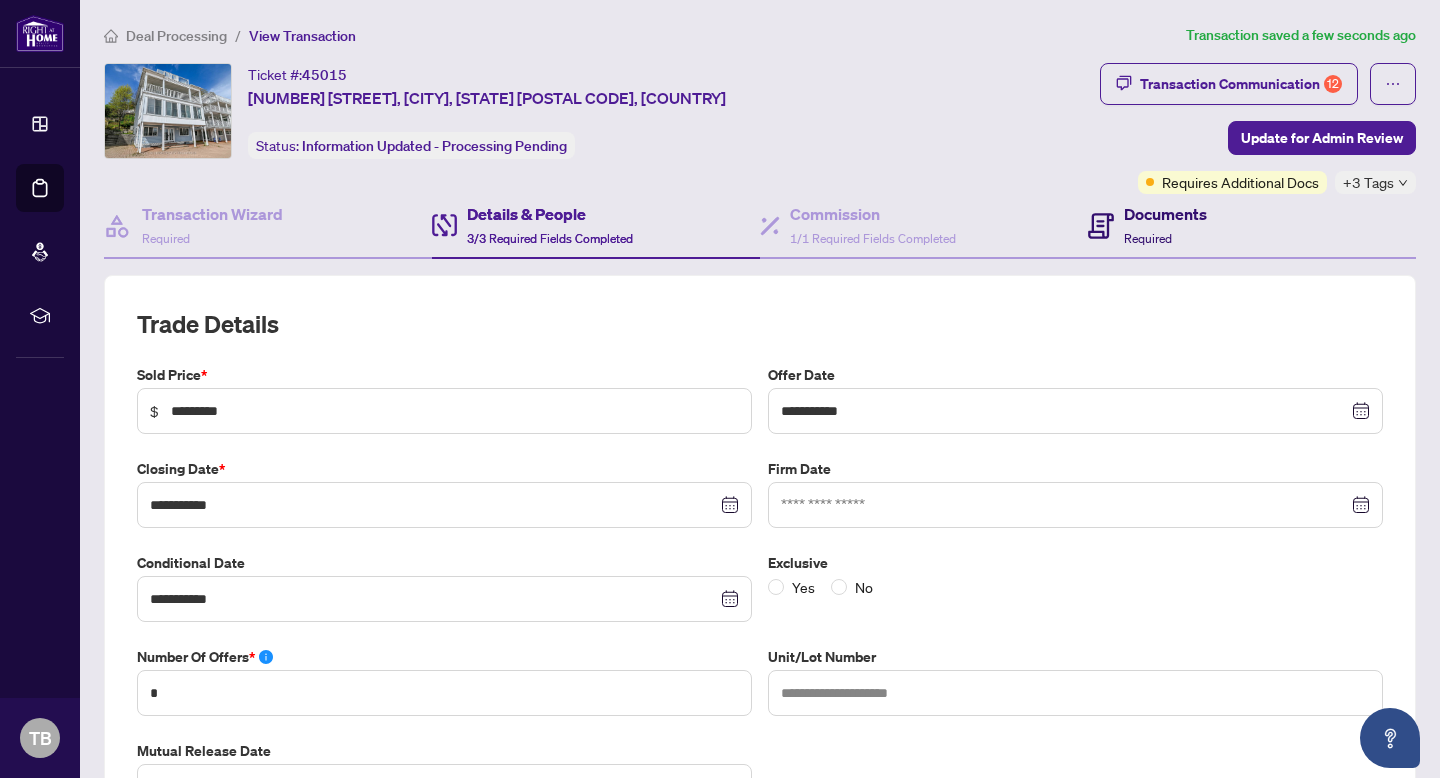 click on "Documents" at bounding box center [1165, 214] 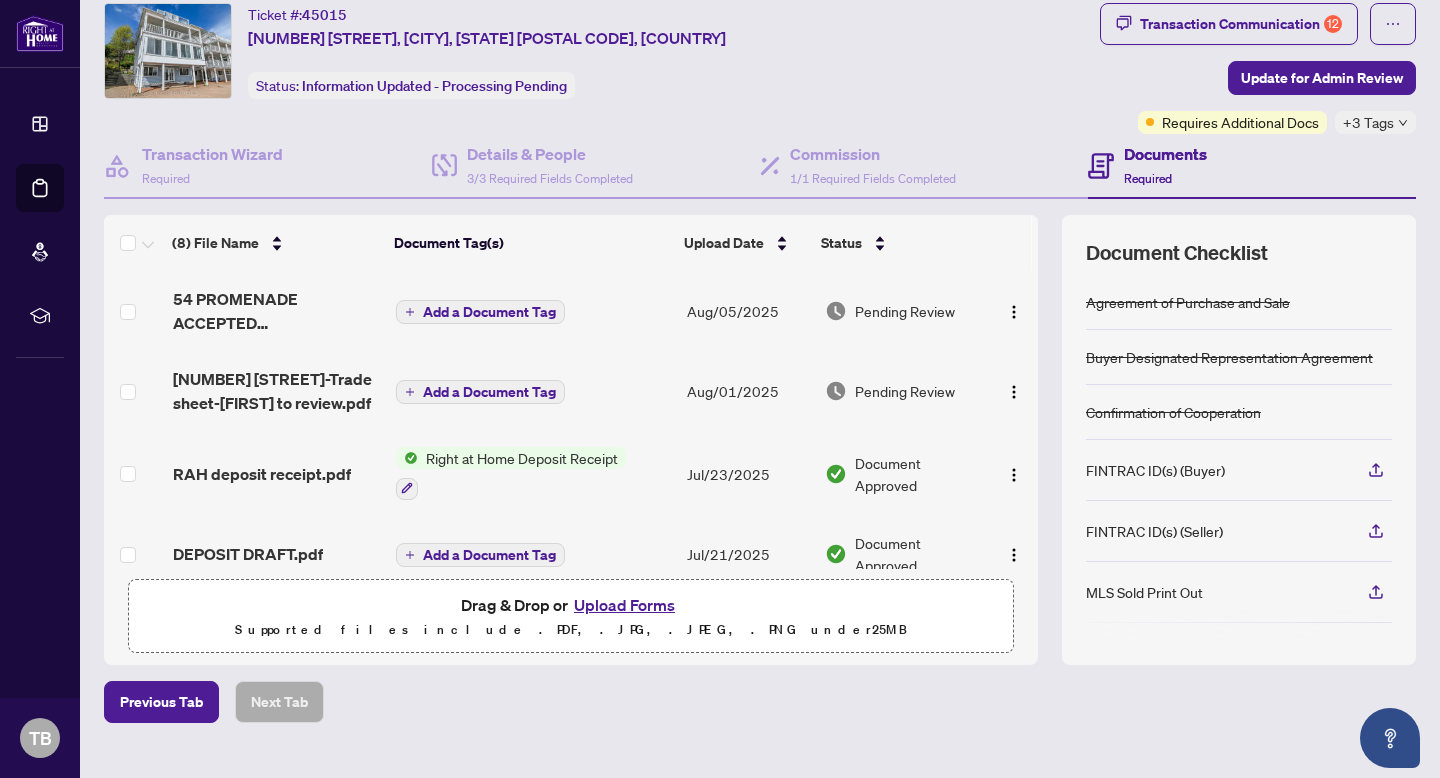 scroll, scrollTop: 97, scrollLeft: 0, axis: vertical 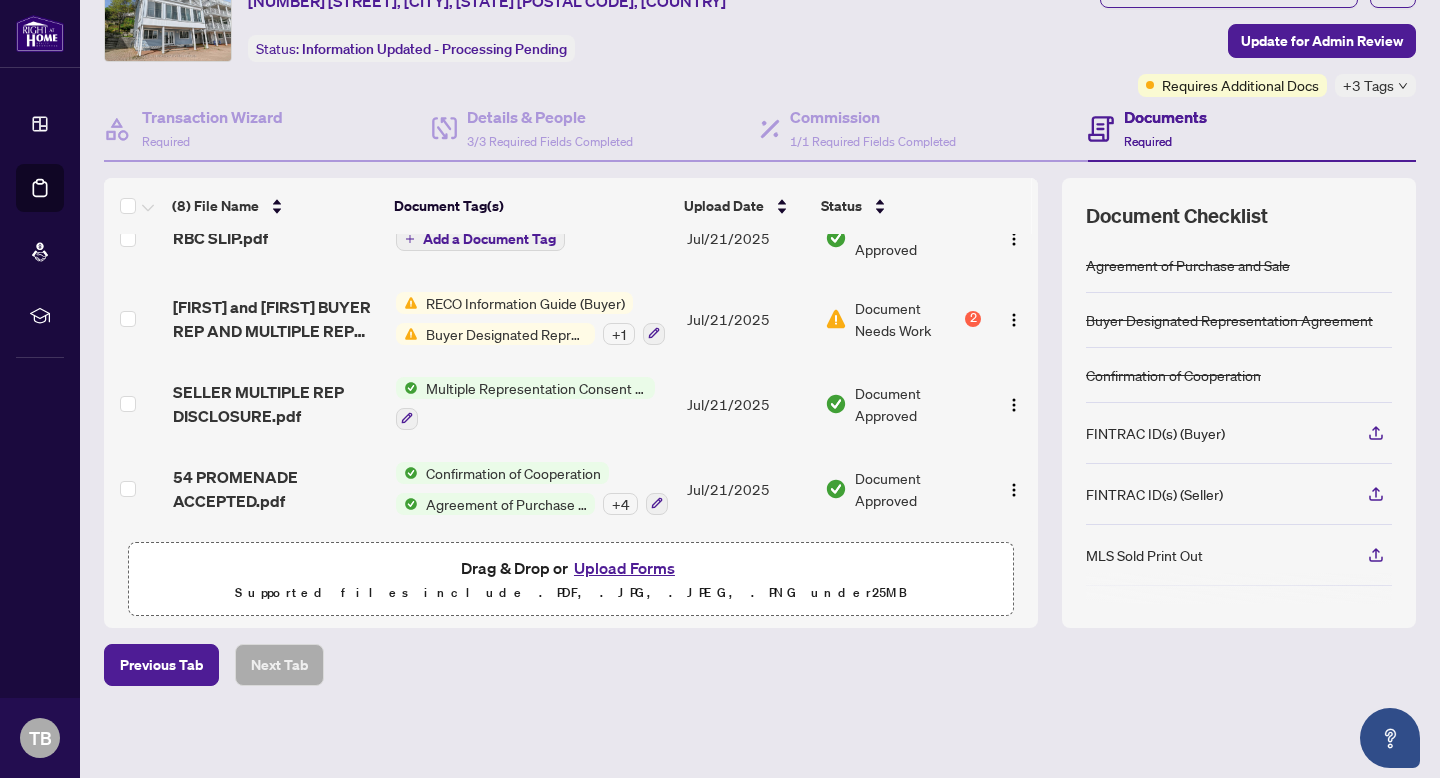 click on "Documents" at bounding box center [1165, 117] 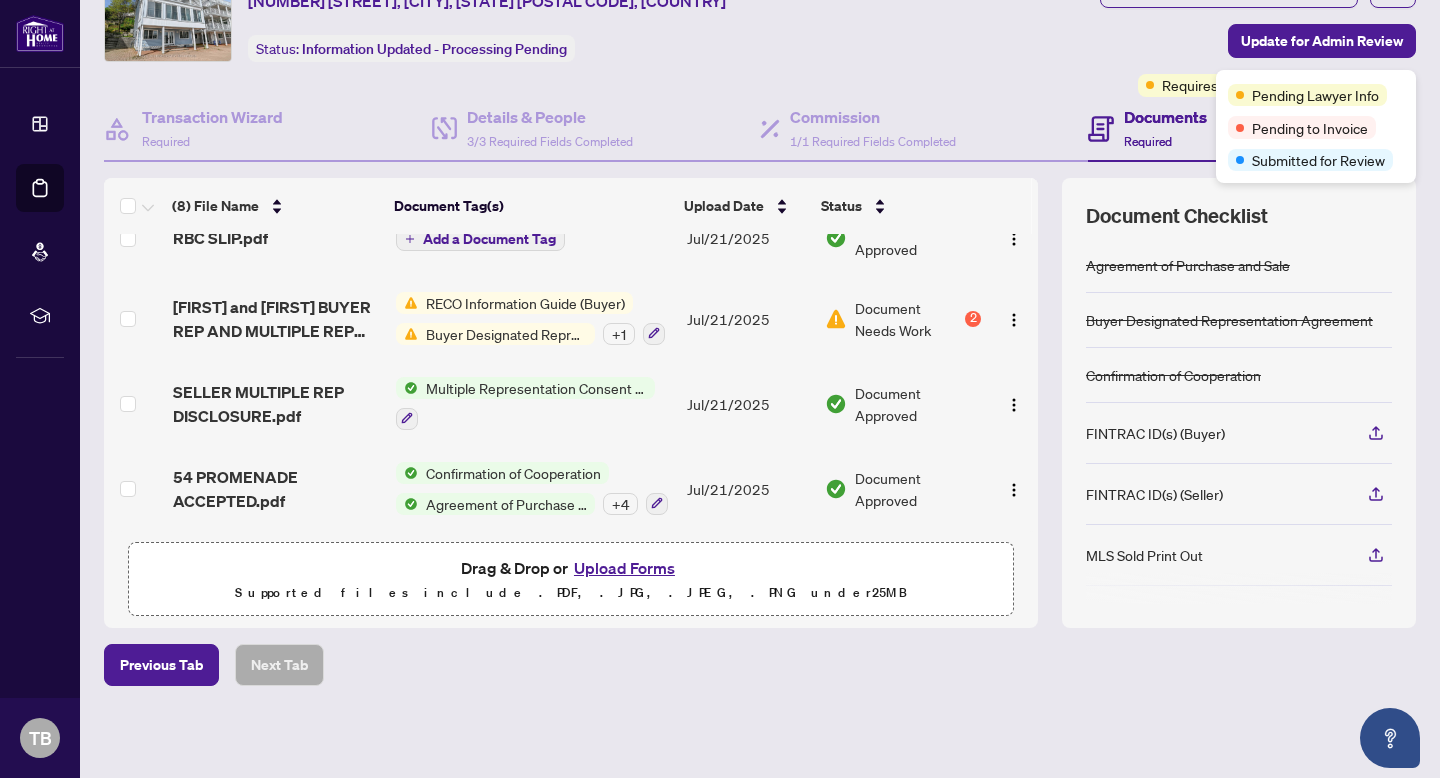 click on "Required" at bounding box center (1148, 141) 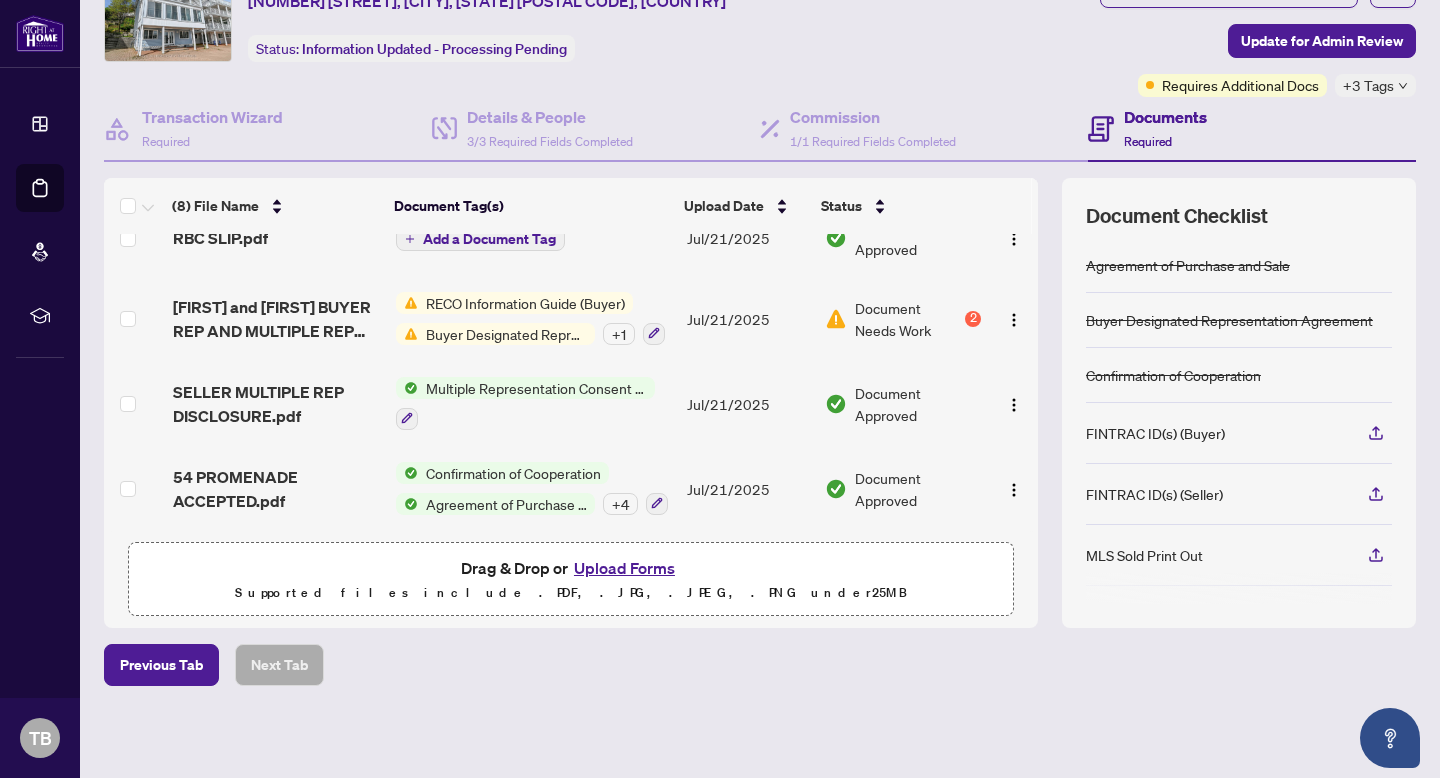 scroll, scrollTop: 0, scrollLeft: 0, axis: both 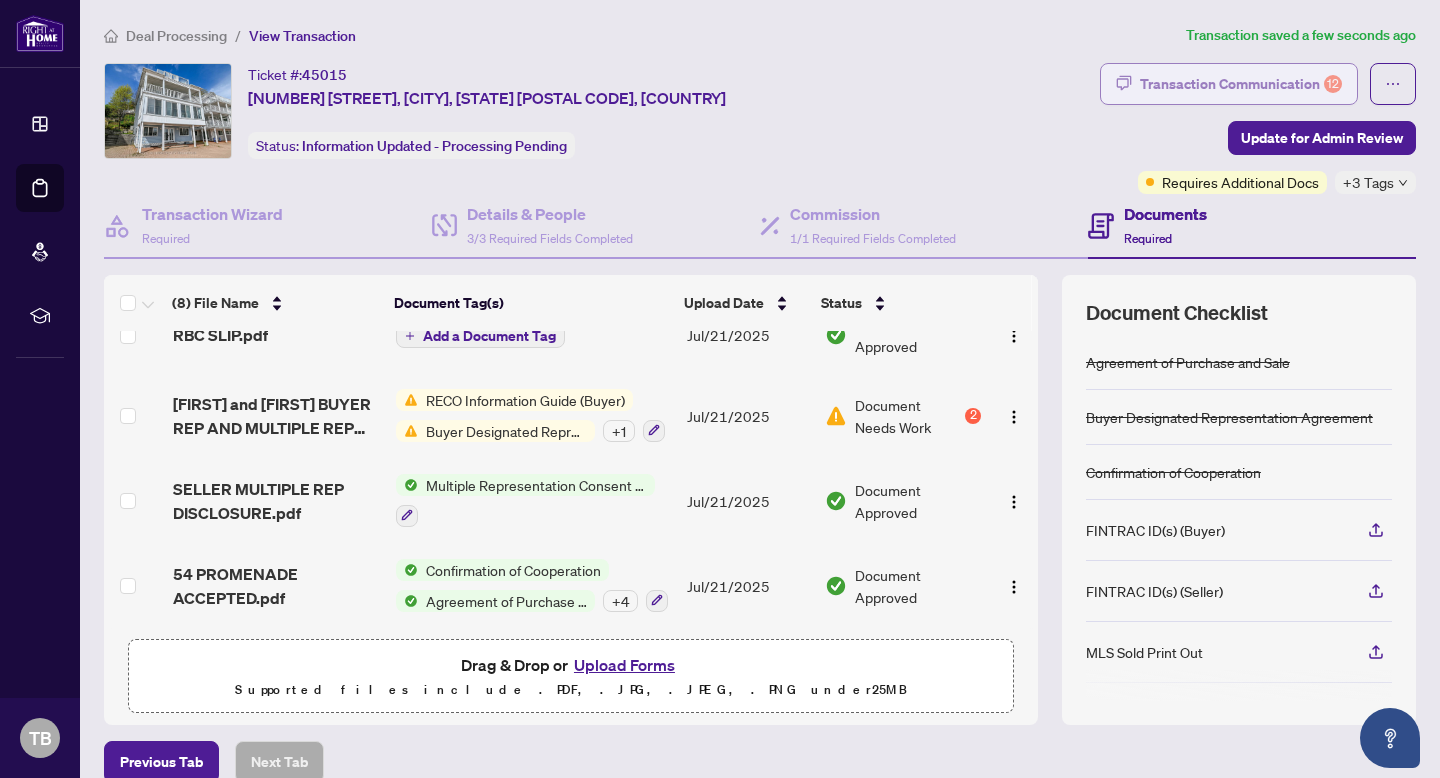 click on "Transaction Communication 12" at bounding box center (1241, 84) 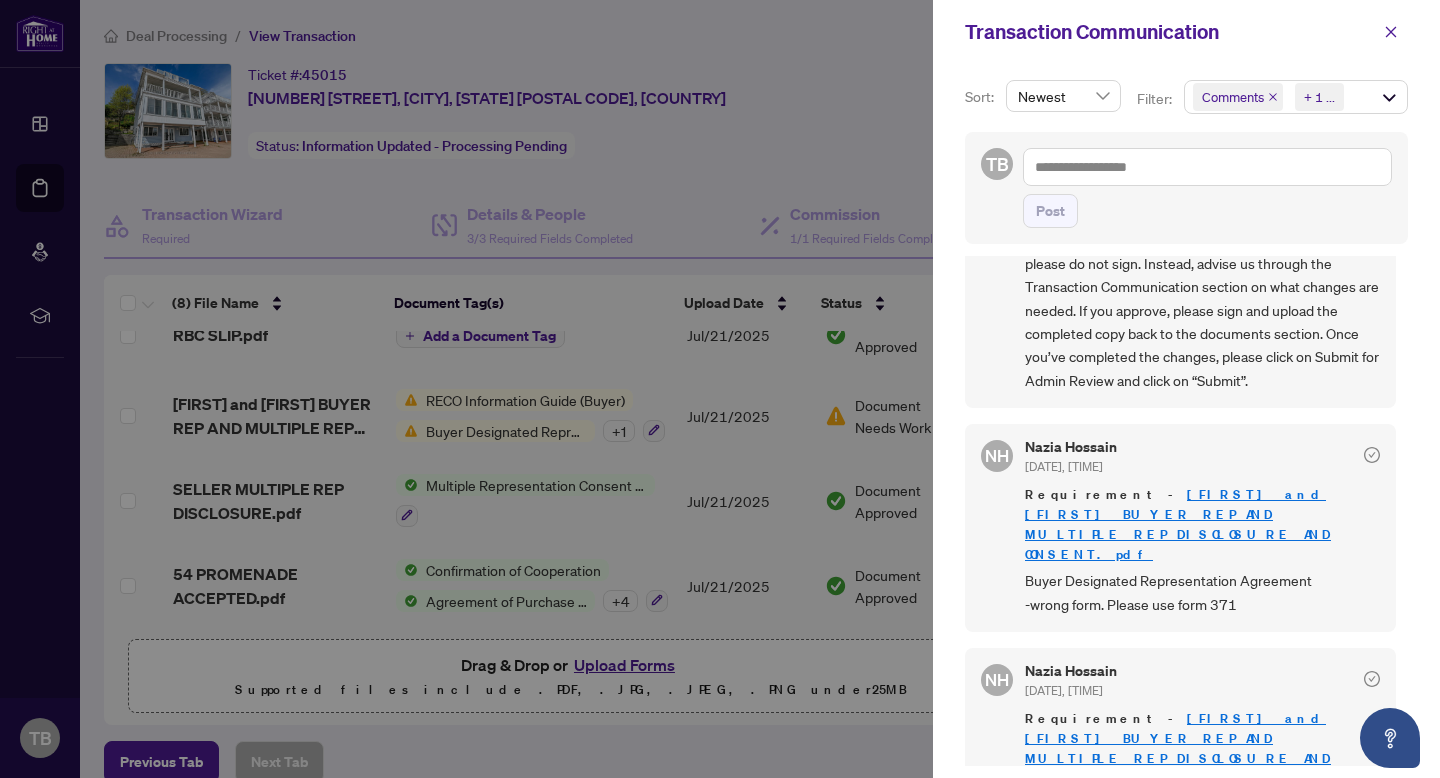 scroll, scrollTop: 1798, scrollLeft: 0, axis: vertical 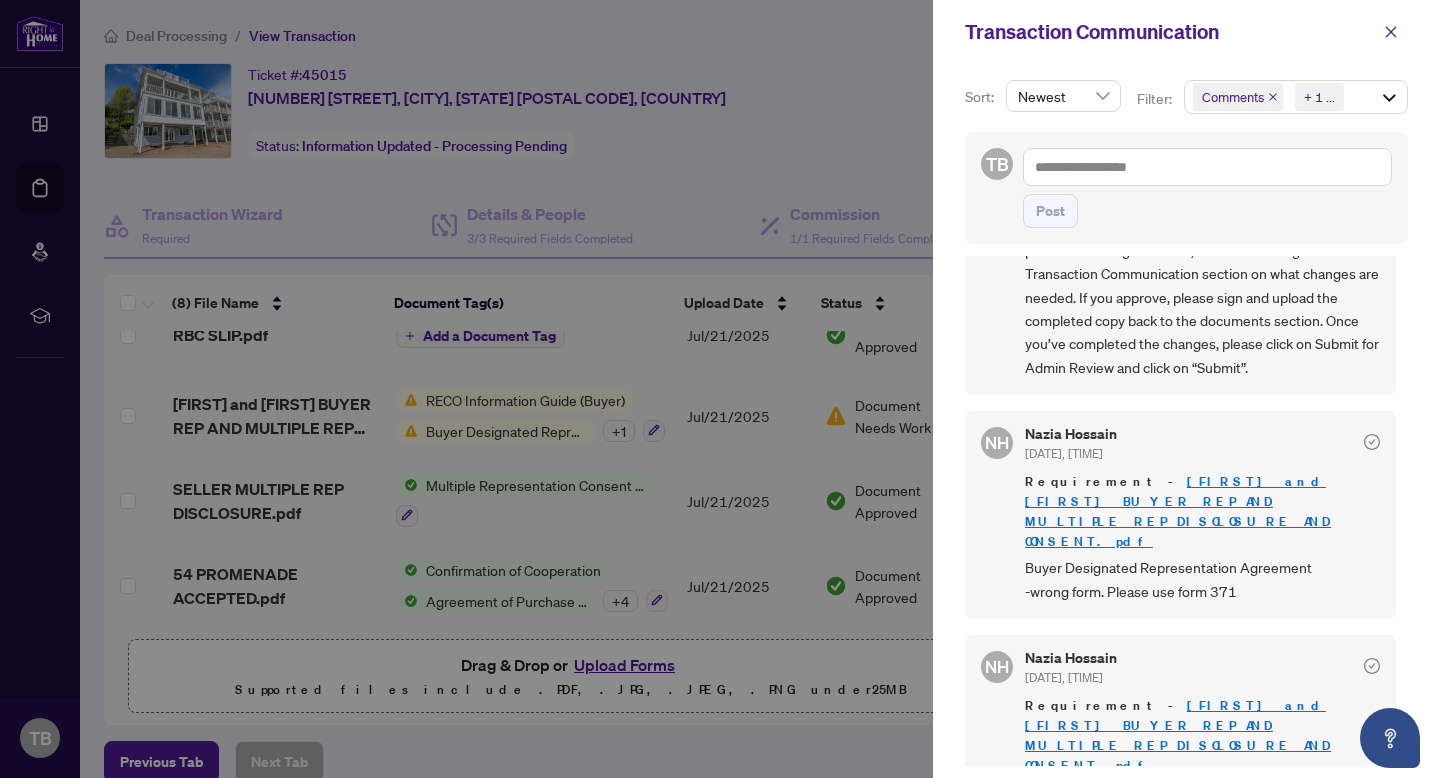 click on "[FIRST] AND [FIRST] BUYER REP AND MULTIPLE REP DISCLOSURE AND CONSENT.pdf" at bounding box center (1178, 511) 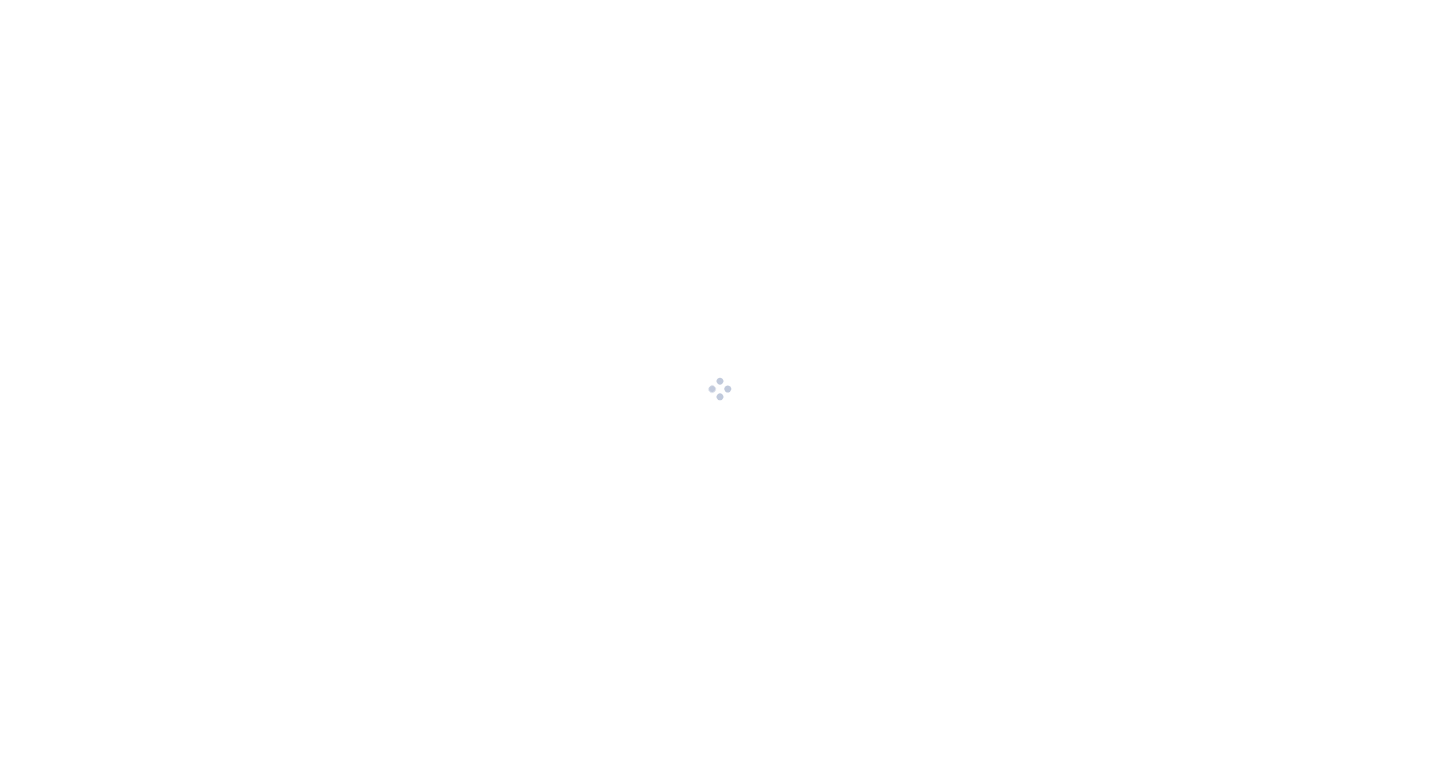scroll, scrollTop: 0, scrollLeft: 0, axis: both 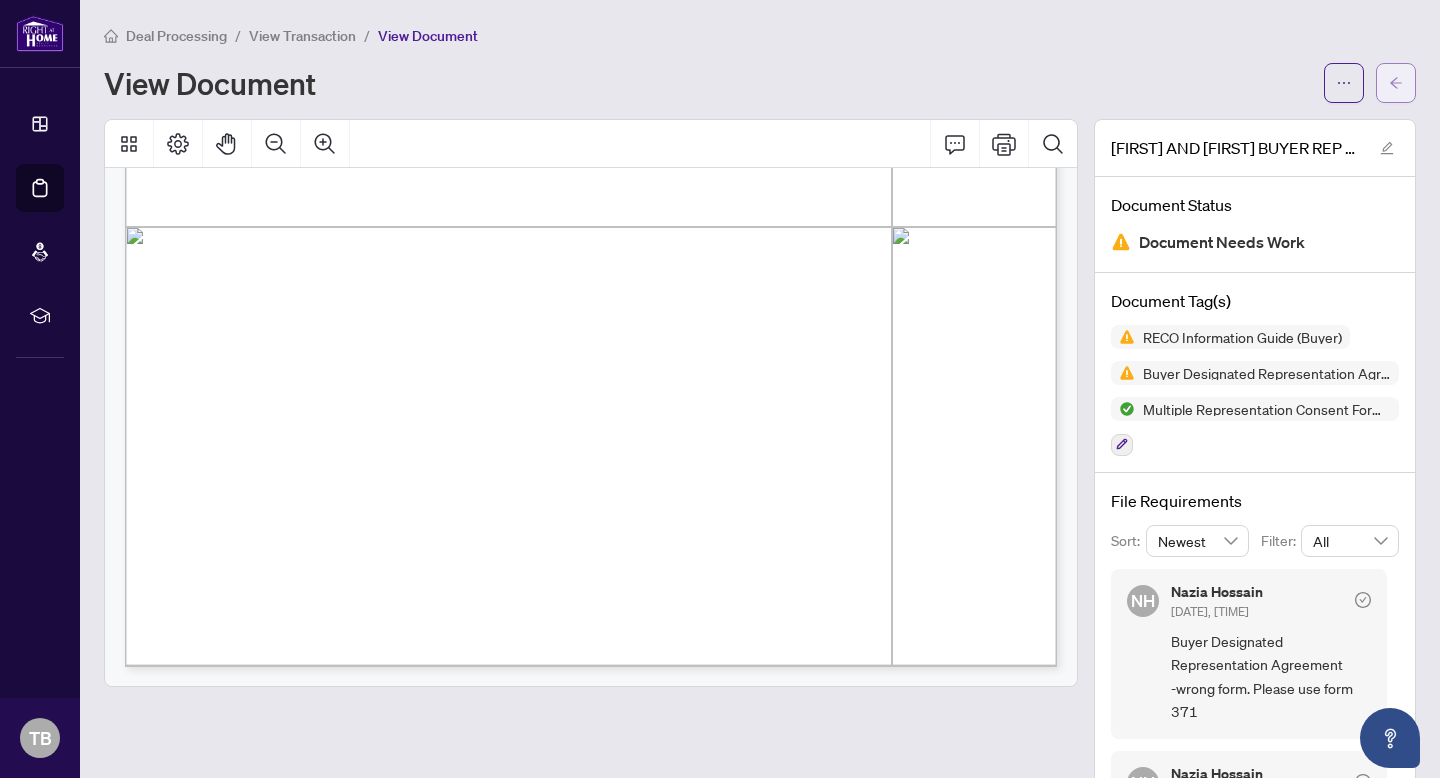 click at bounding box center (1396, 83) 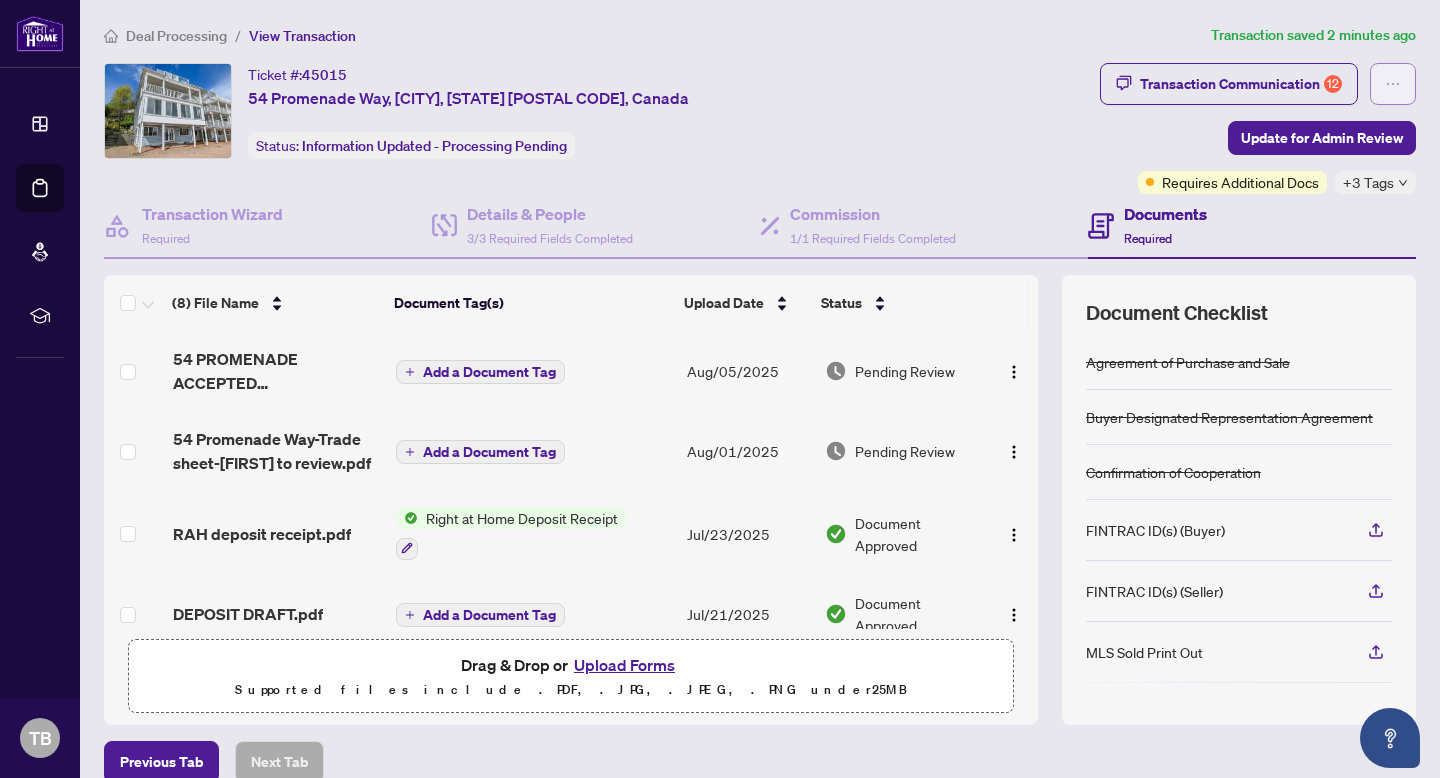 click 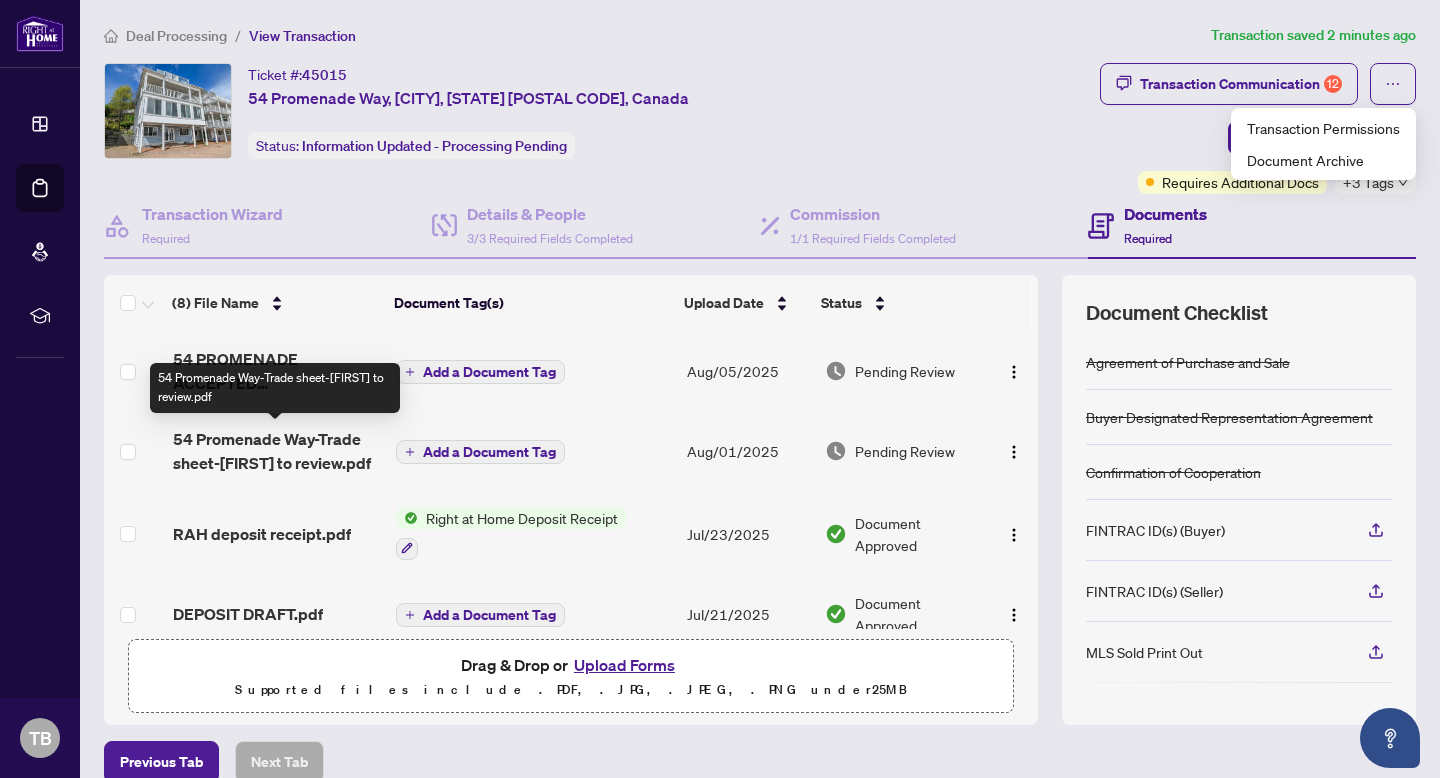 click on "54 Promenade Way-Trade sheet-[FIRST] to review.pdf" at bounding box center [276, 451] 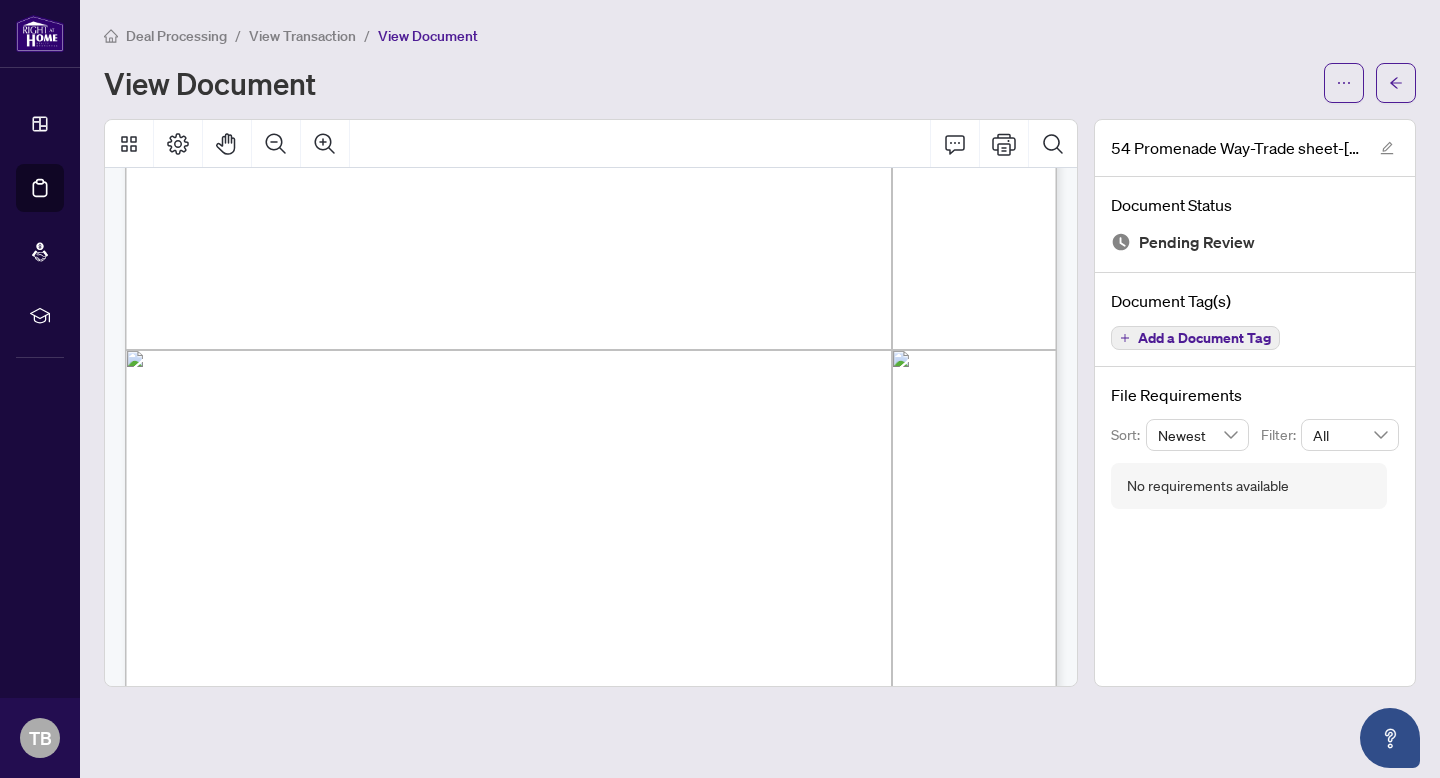 scroll, scrollTop: 728, scrollLeft: 0, axis: vertical 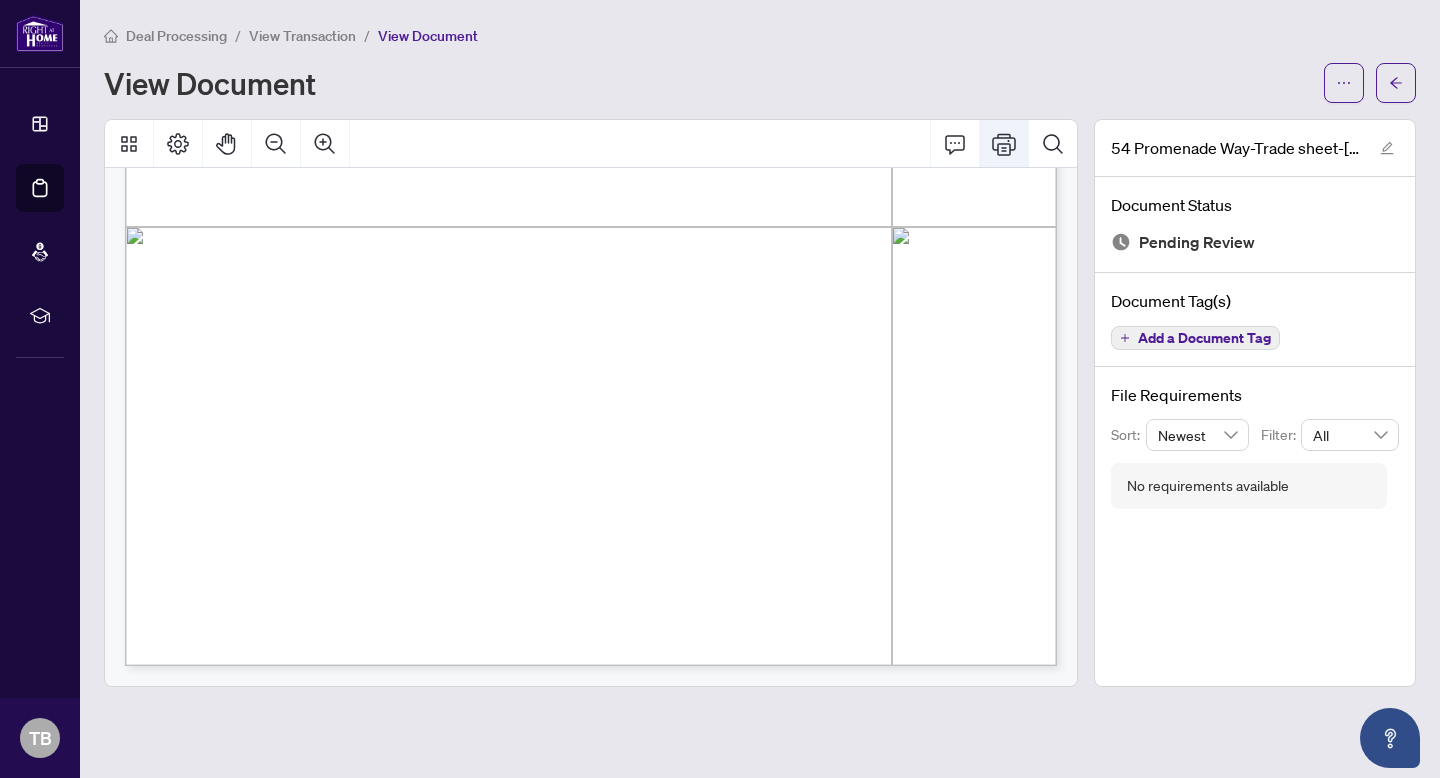 click 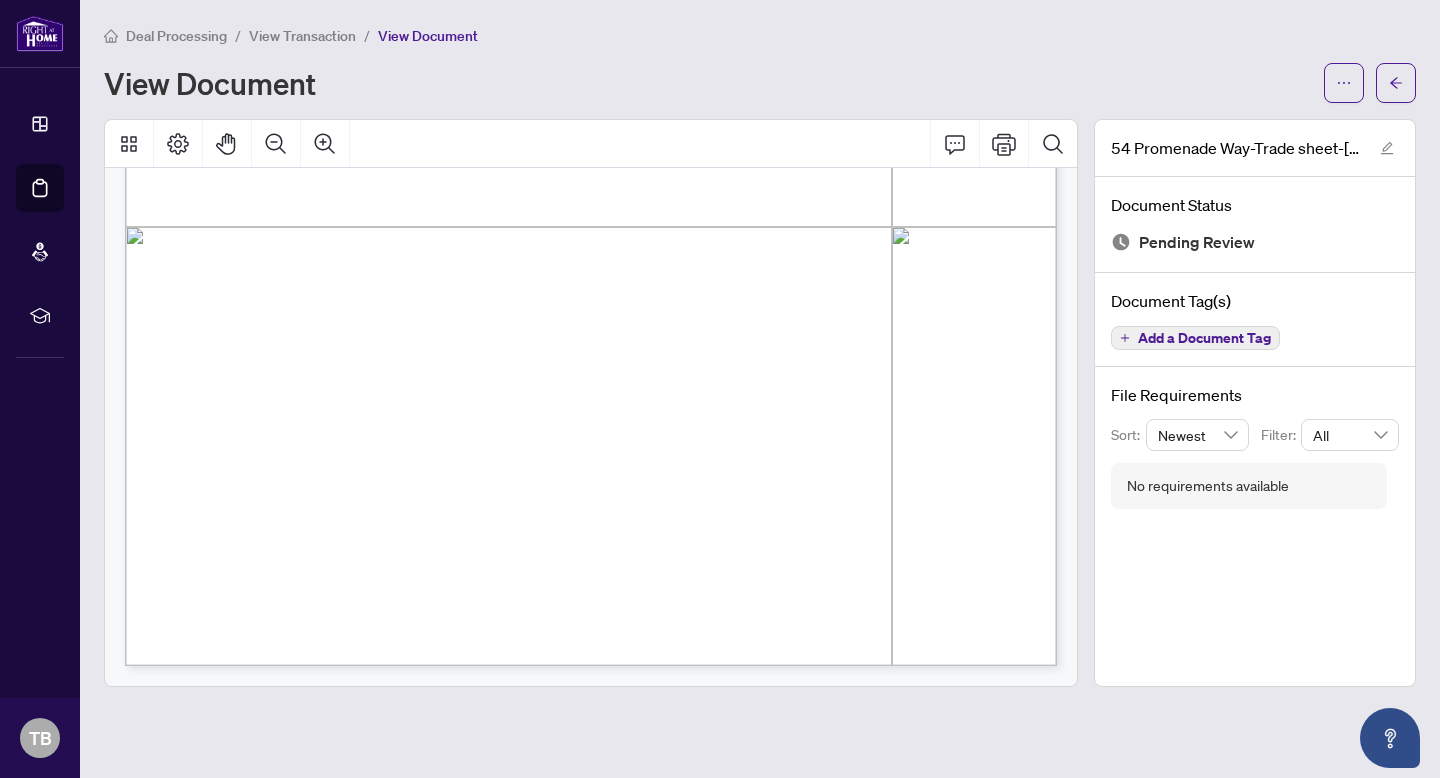 scroll, scrollTop: 0, scrollLeft: 0, axis: both 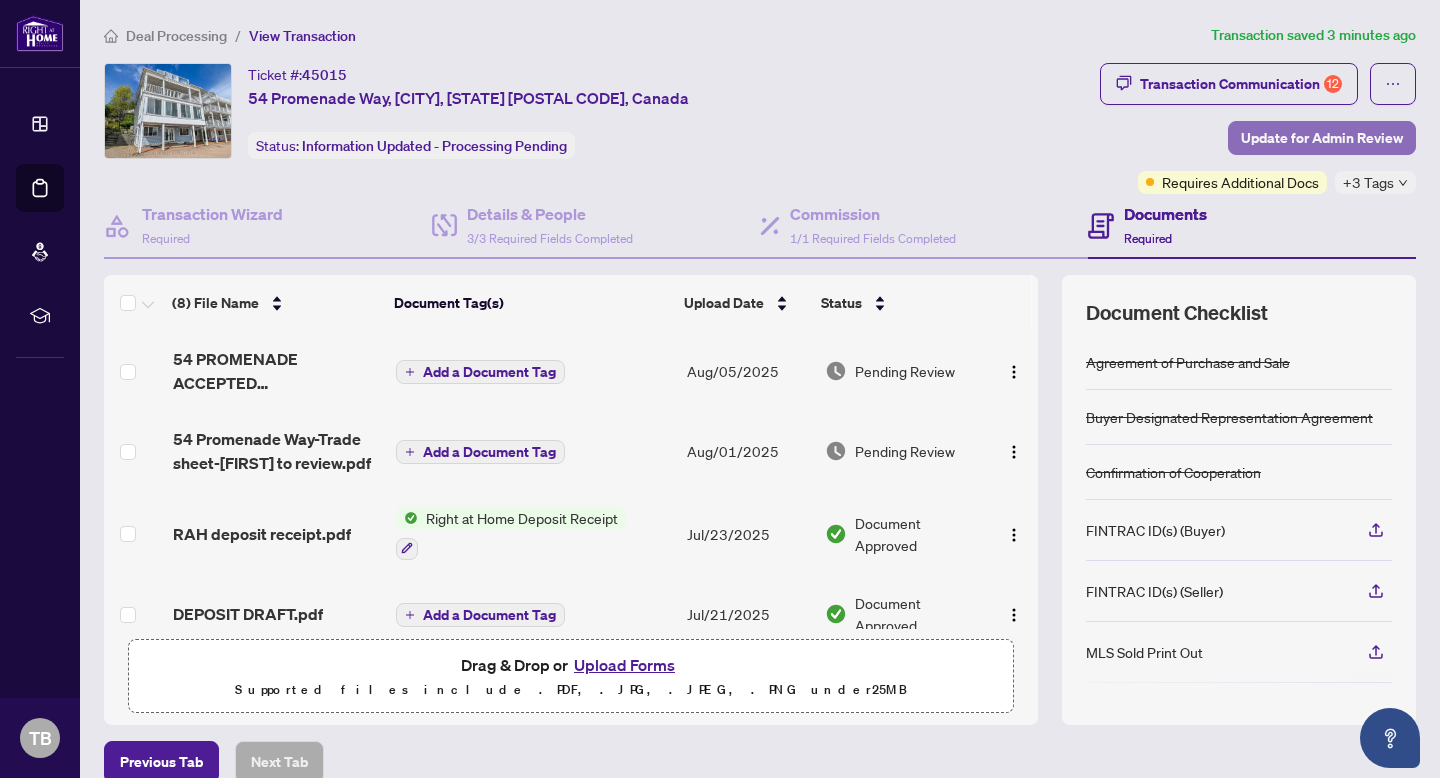 click on "Update for Admin Review" at bounding box center [1322, 138] 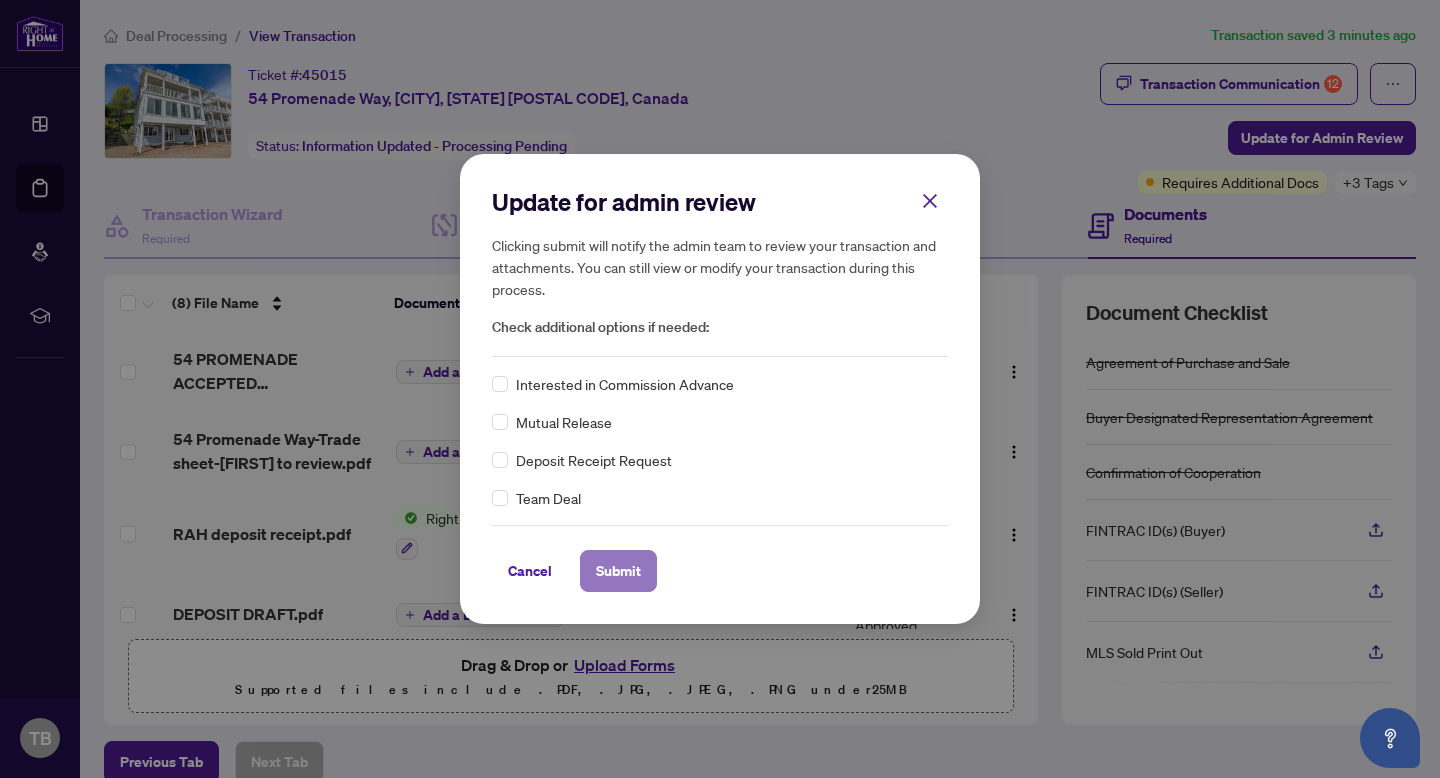 click on "Submit" at bounding box center (618, 571) 